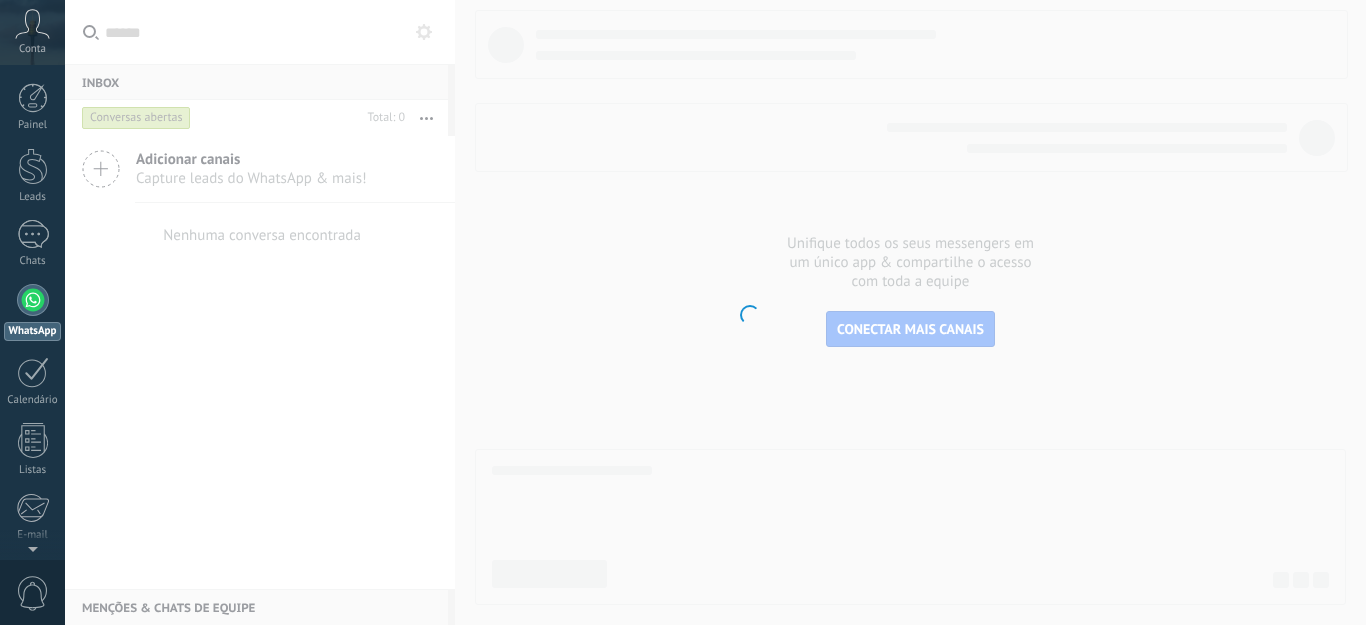 scroll, scrollTop: 0, scrollLeft: 0, axis: both 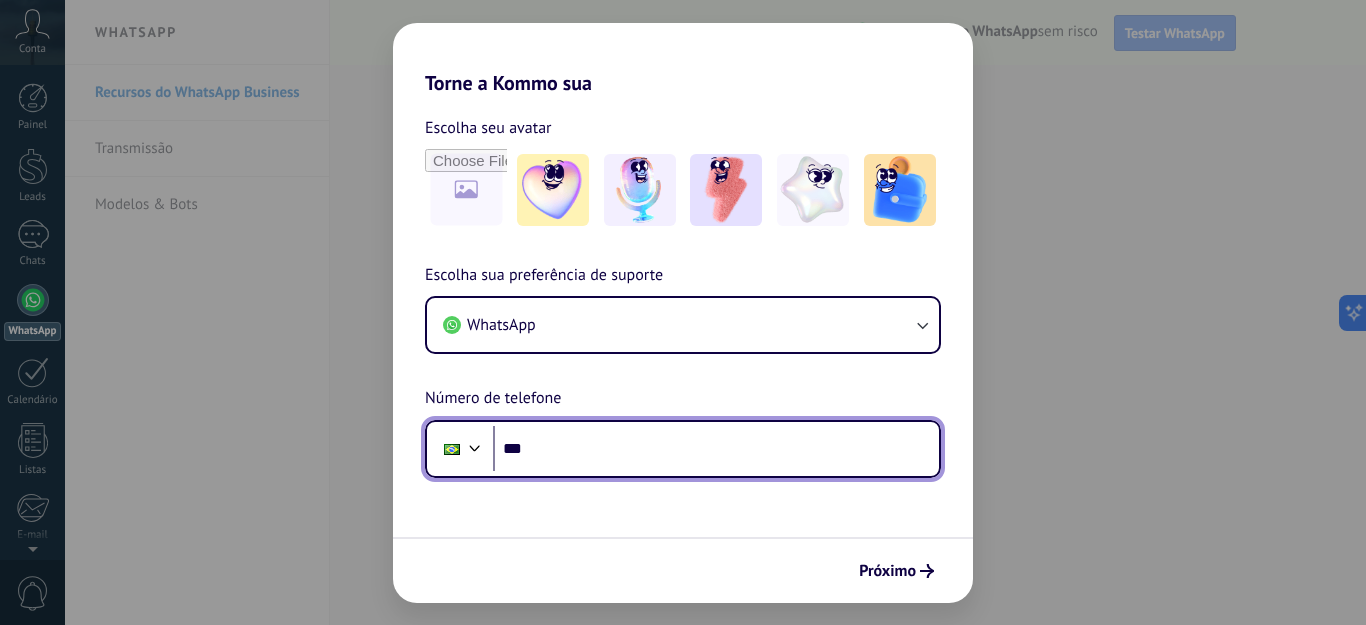 click on "***" at bounding box center [716, 449] 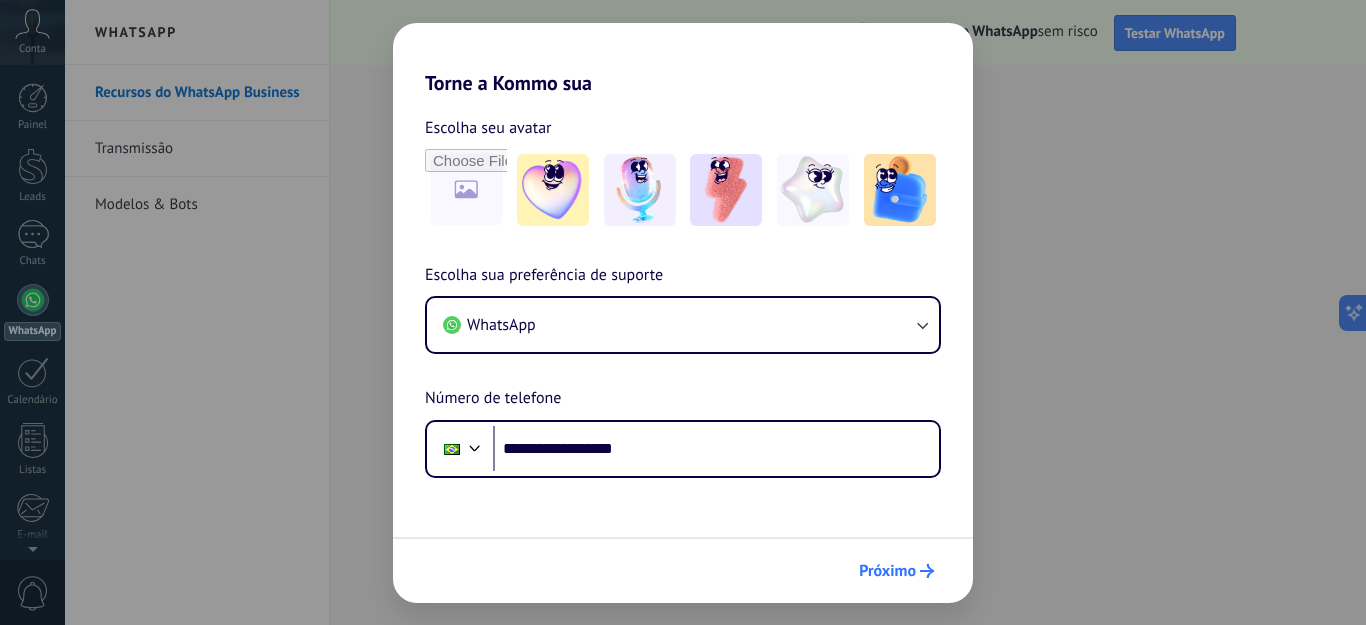 click on "Próximo" at bounding box center [896, 571] 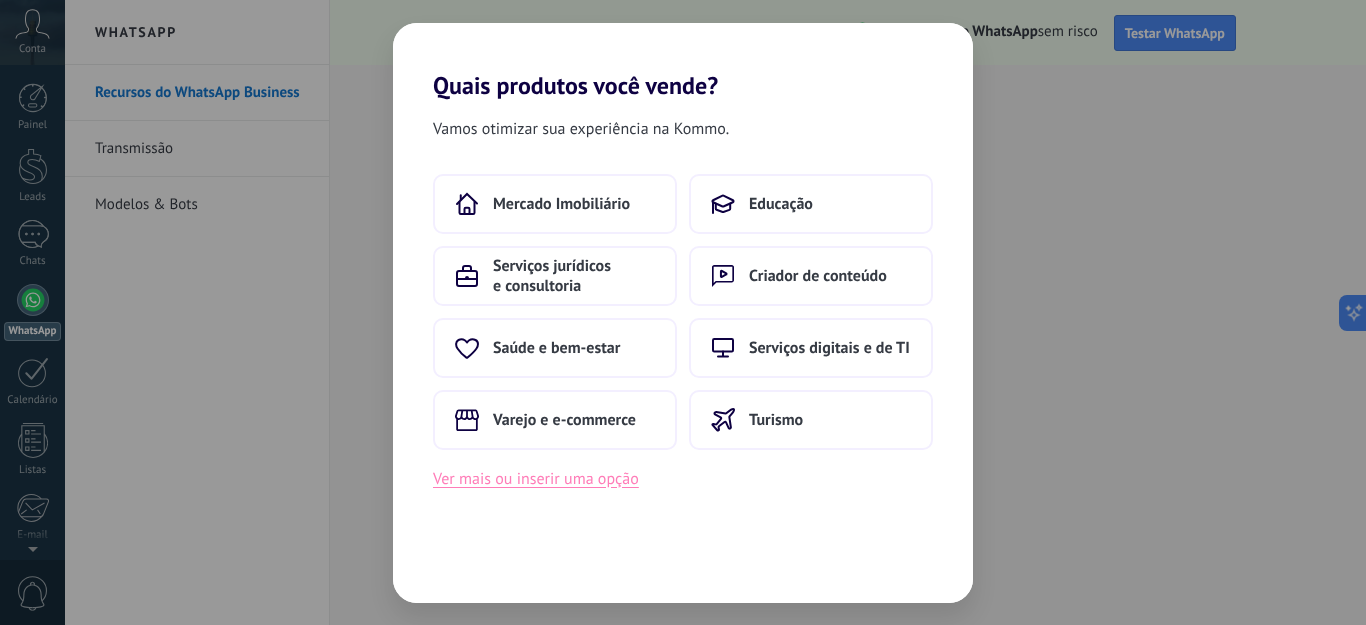 click on "Ver mais ou inserir uma opção" at bounding box center (536, 479) 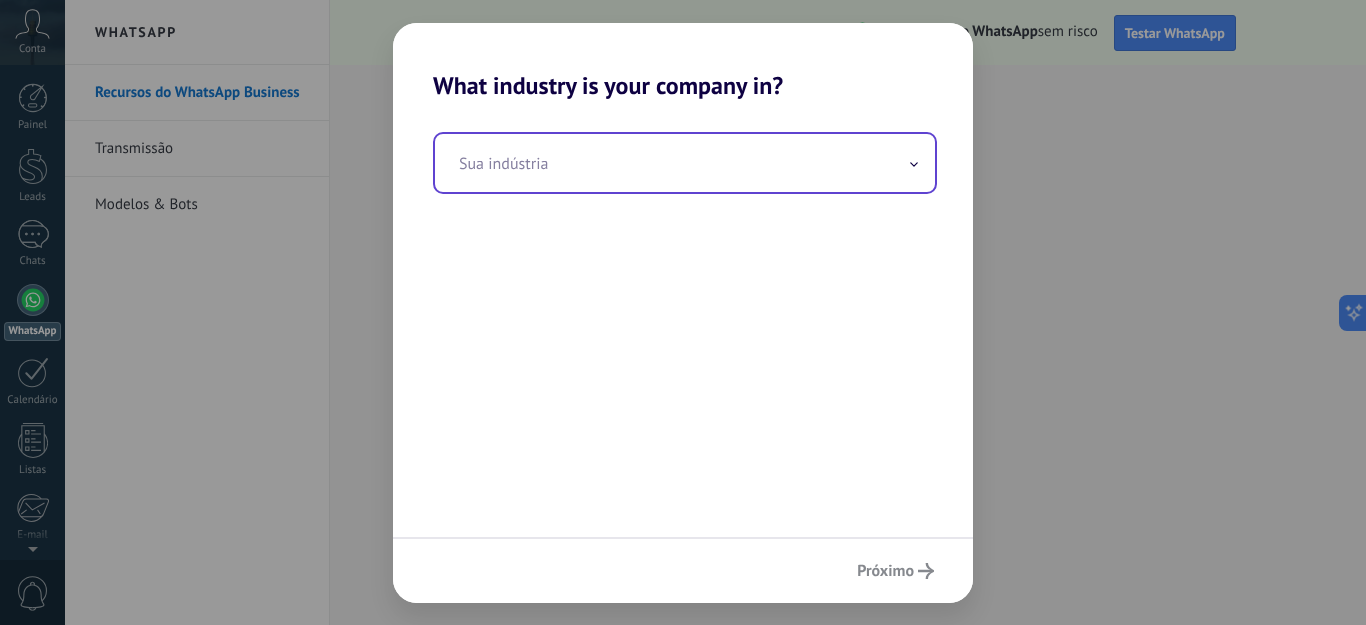 click at bounding box center (685, 163) 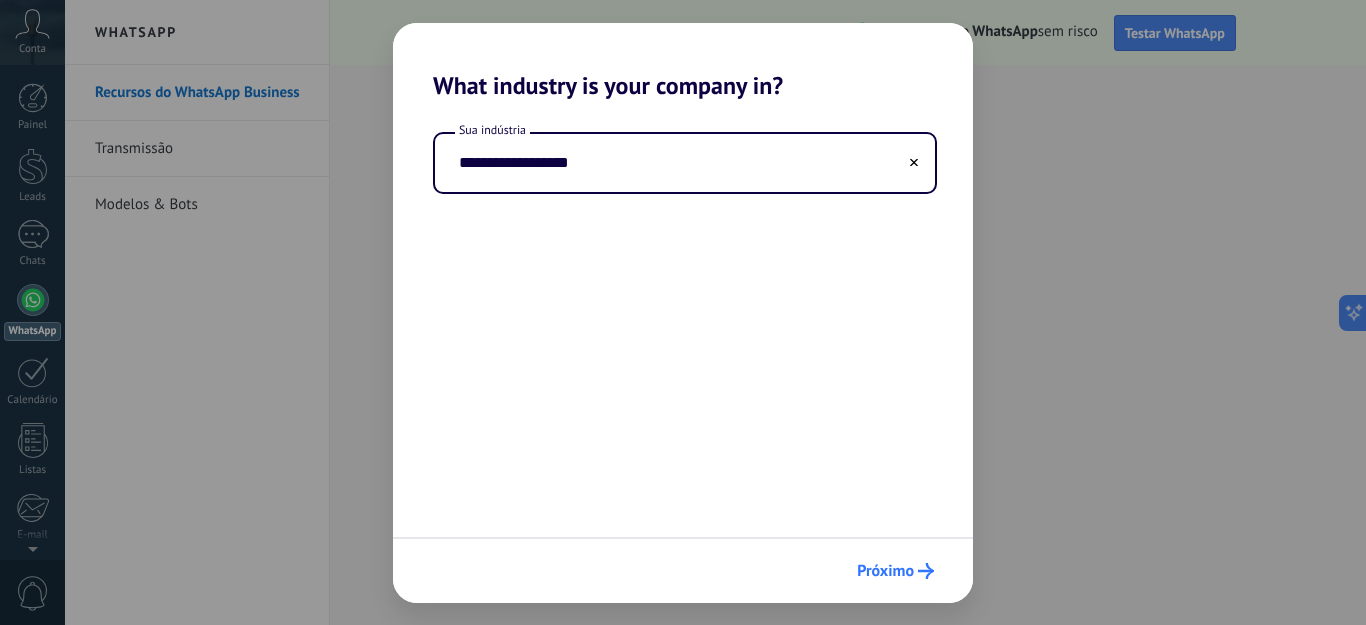 type on "**********" 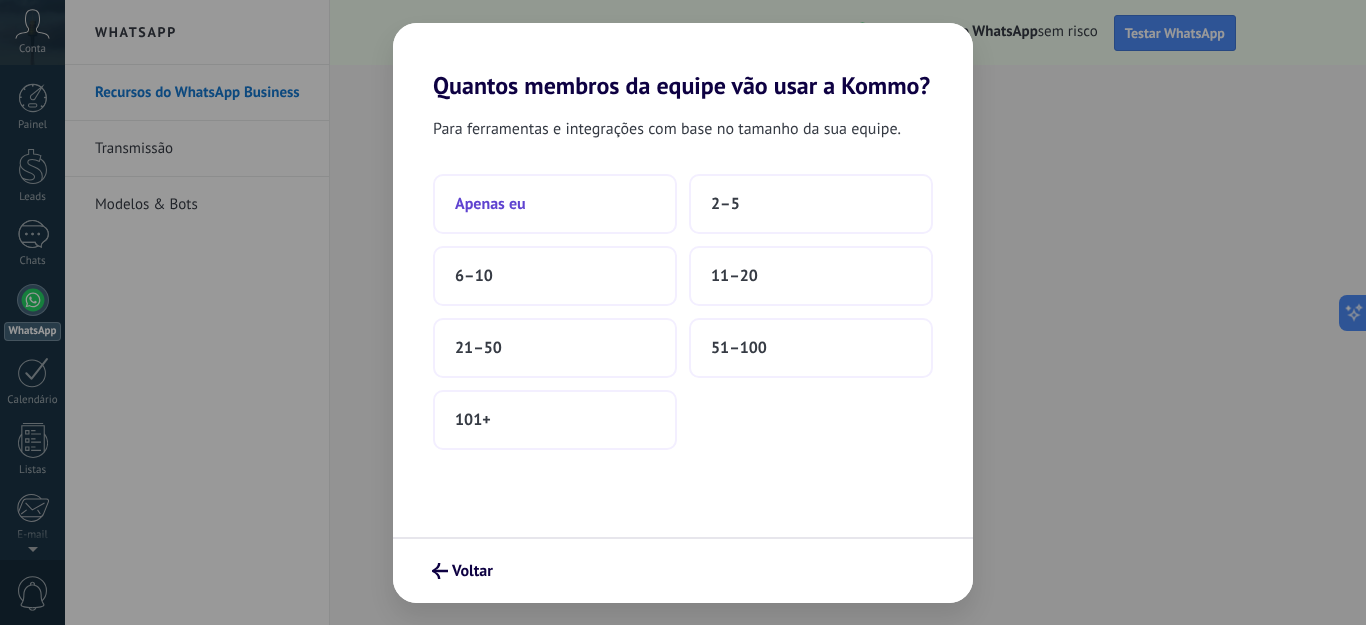 click on "Apenas eu" at bounding box center (555, 204) 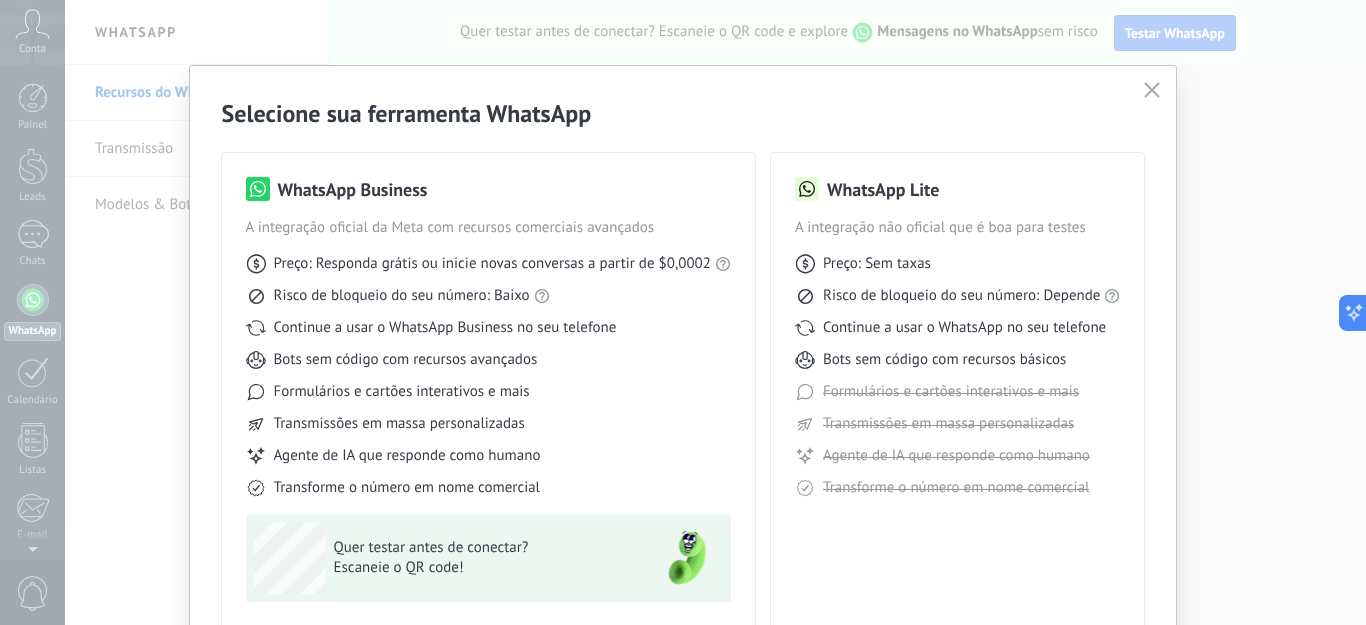 scroll, scrollTop: 100, scrollLeft: 0, axis: vertical 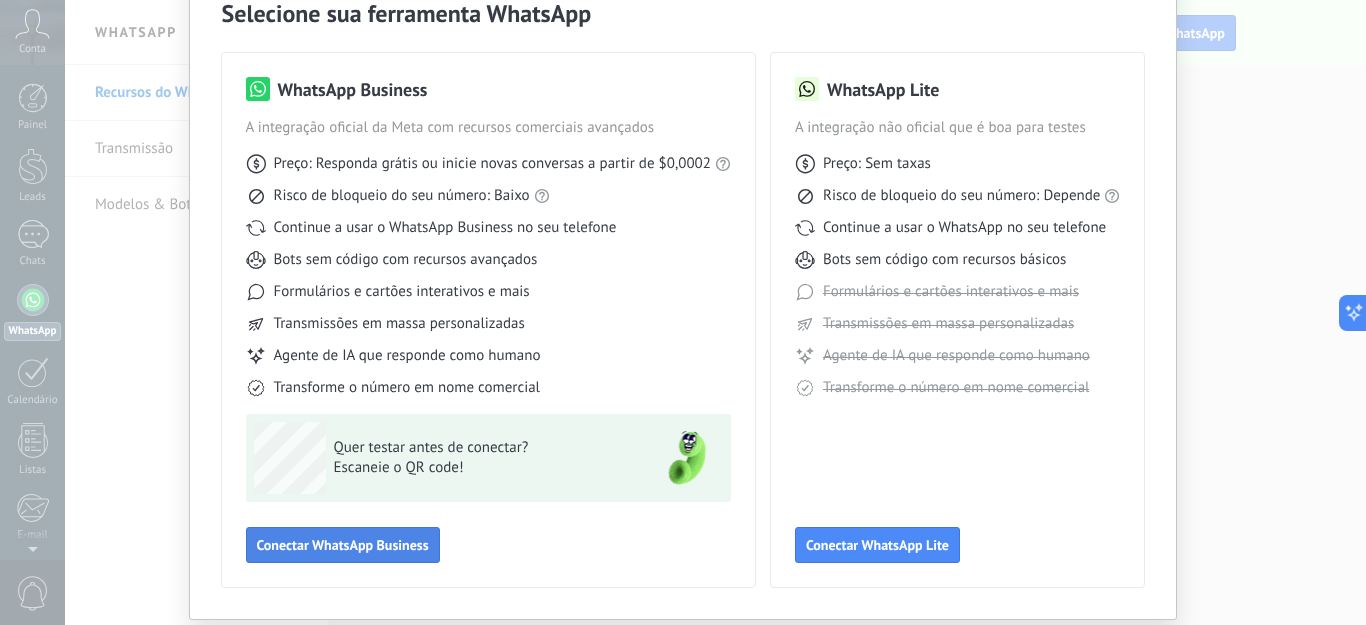 click on "Conectar WhatsApp Business" at bounding box center [343, 545] 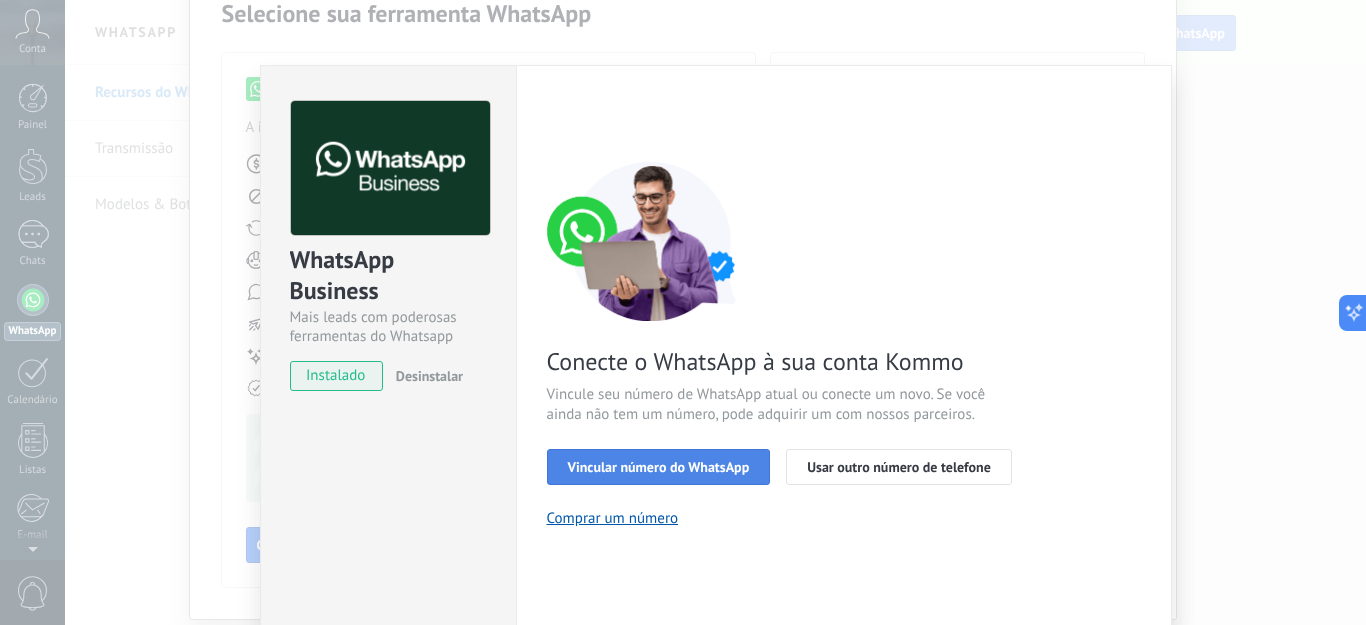 click on "Vincular número do WhatsApp" at bounding box center (659, 467) 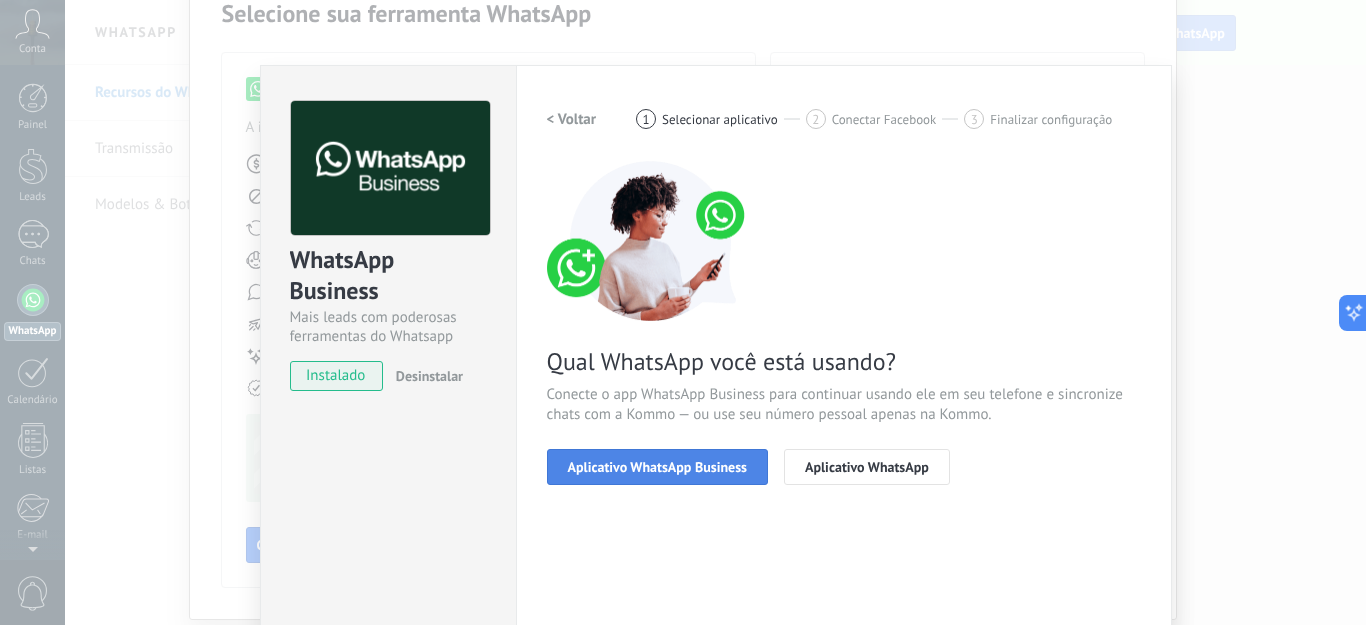 click on "Aplicativo WhatsApp Business" at bounding box center (657, 467) 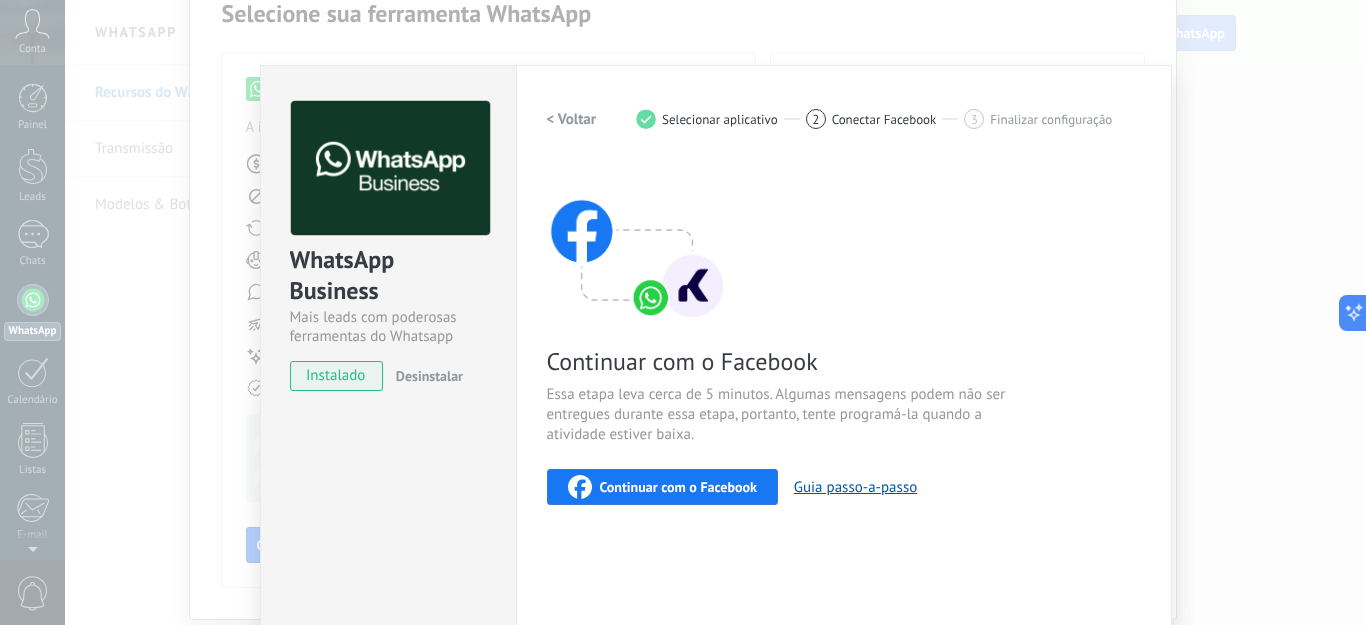 click on "Continuar com o Facebook" at bounding box center [678, 487] 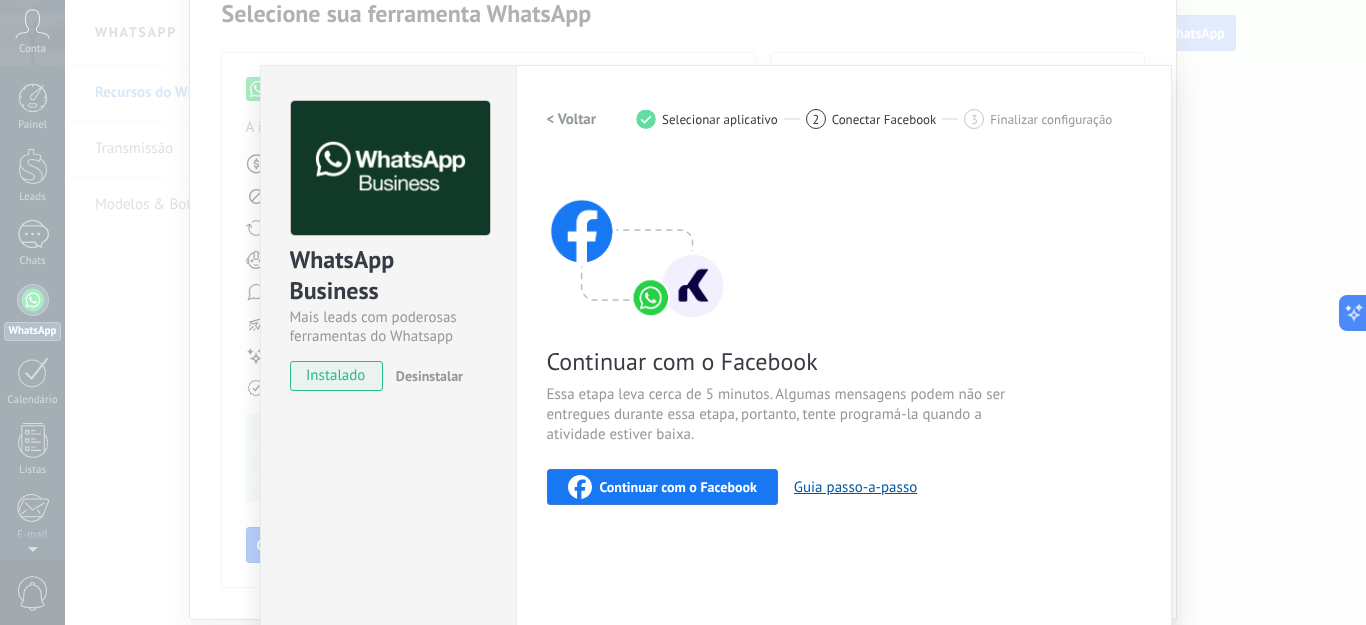 click on "WhatsApp Business Mais leads com poderosas ferramentas do Whatsapp instalado Desinstalar Quer testar a integração antes?   Escaneie o QR code   e veja como funciona. Configurações Autorização This tab logs the users who have granted integration access to this account. If you want to to remove a user's ability to send requests to the account on behalf of this integration, you can revoke access. If access is revoked from all users, the integration will stop working. This app is installed, but no one has given it access yet. WhatsApp Cloud API Mais _:  Salvar < Voltar 1 Selecionar aplicativo 2 Conectar Facebook 3 Finalizar configuração Continuar com o Facebook Essa etapa leva cerca de 5 minutos. Algumas mensagens podem não ser entregues durante essa etapa, portanto, tente programá-la quando a atividade estiver baixa. Continuar com o Facebook Guia passo-a-passo Precisa de ajuda?" at bounding box center [715, 312] 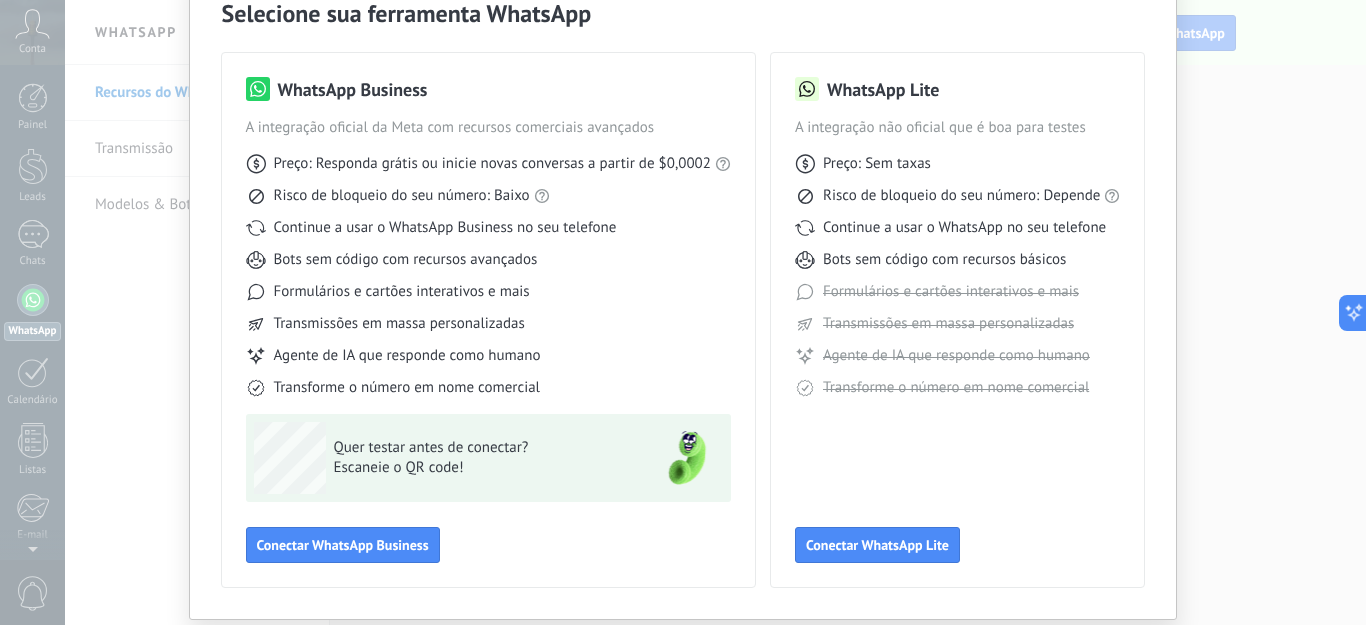 scroll, scrollTop: 0, scrollLeft: 0, axis: both 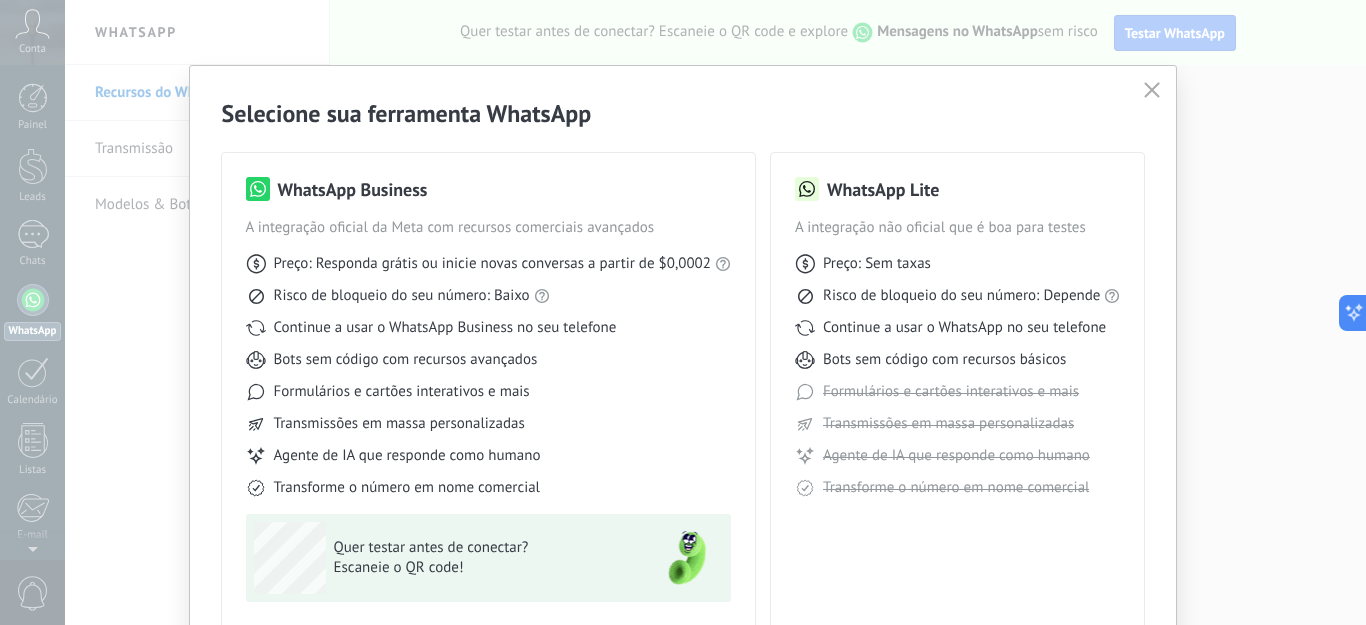 click at bounding box center [1152, 91] 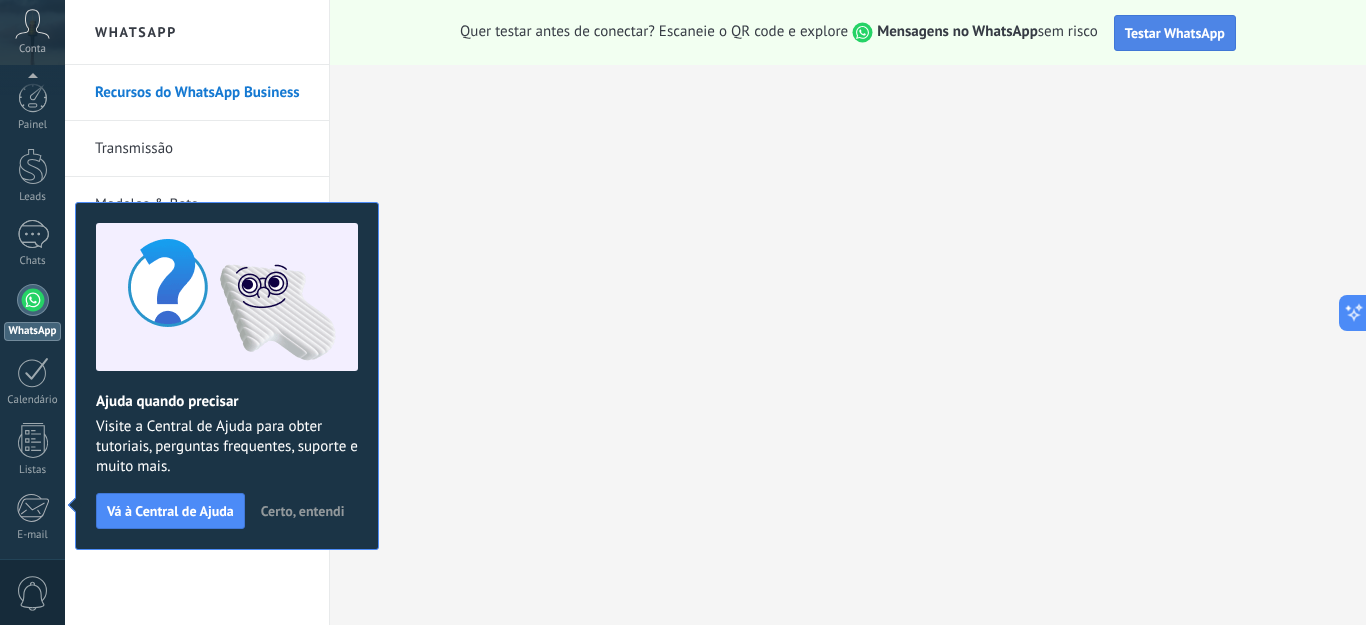 click on "Testar WhatsApp" at bounding box center [1175, 33] 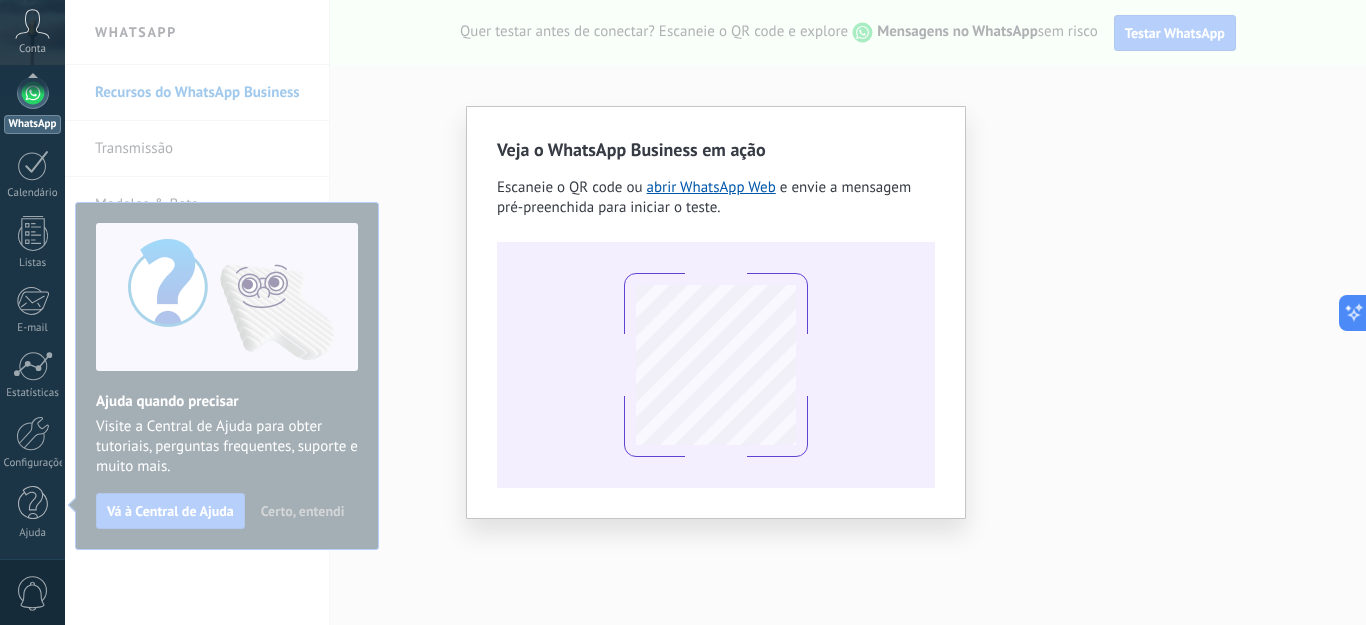 type 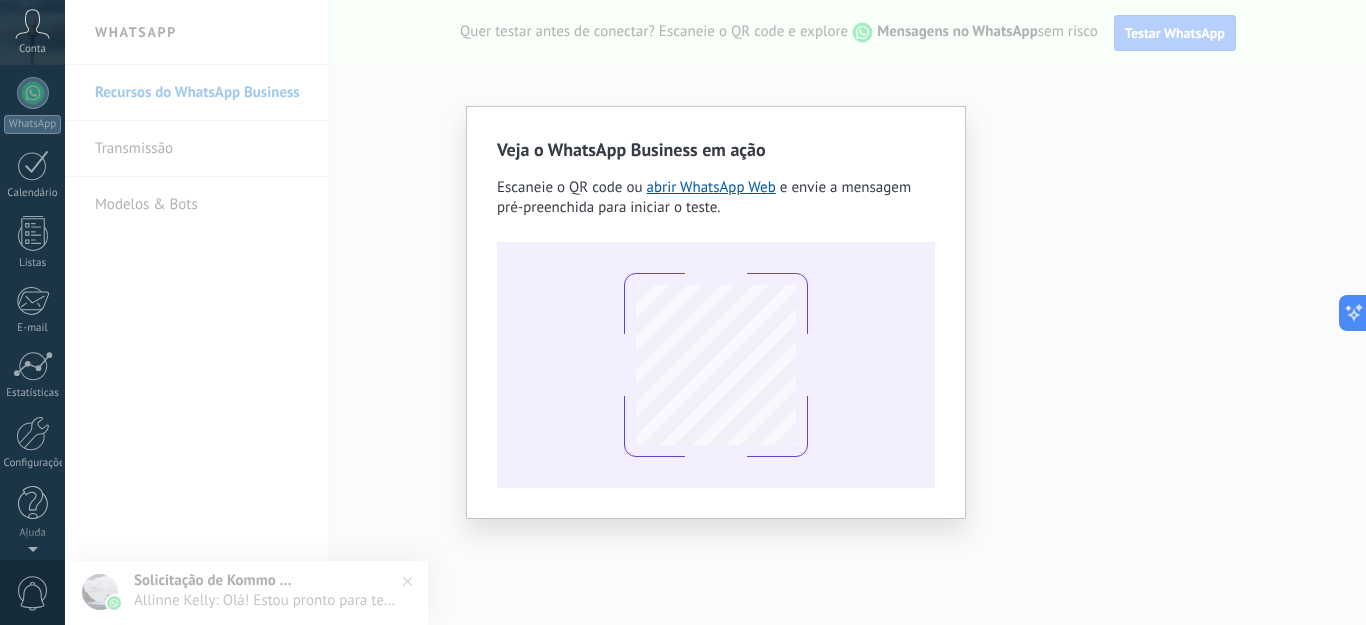 scroll, scrollTop: 0, scrollLeft: 0, axis: both 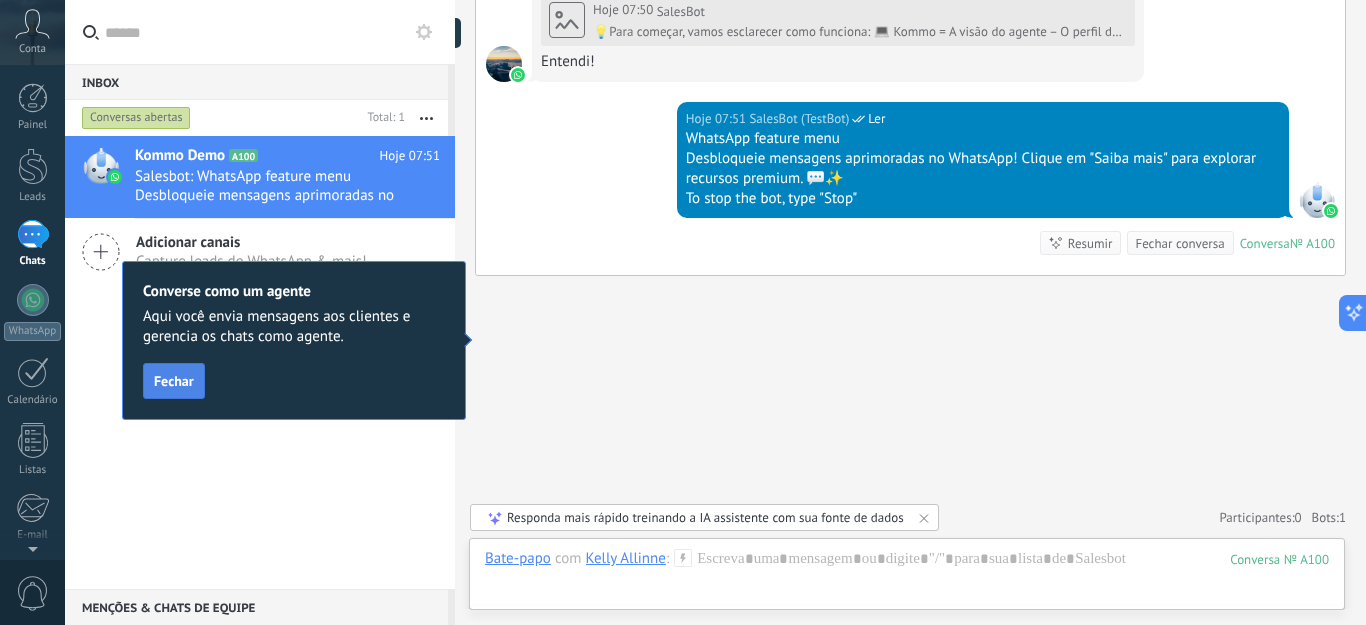 click on "Fechar" at bounding box center [174, 381] 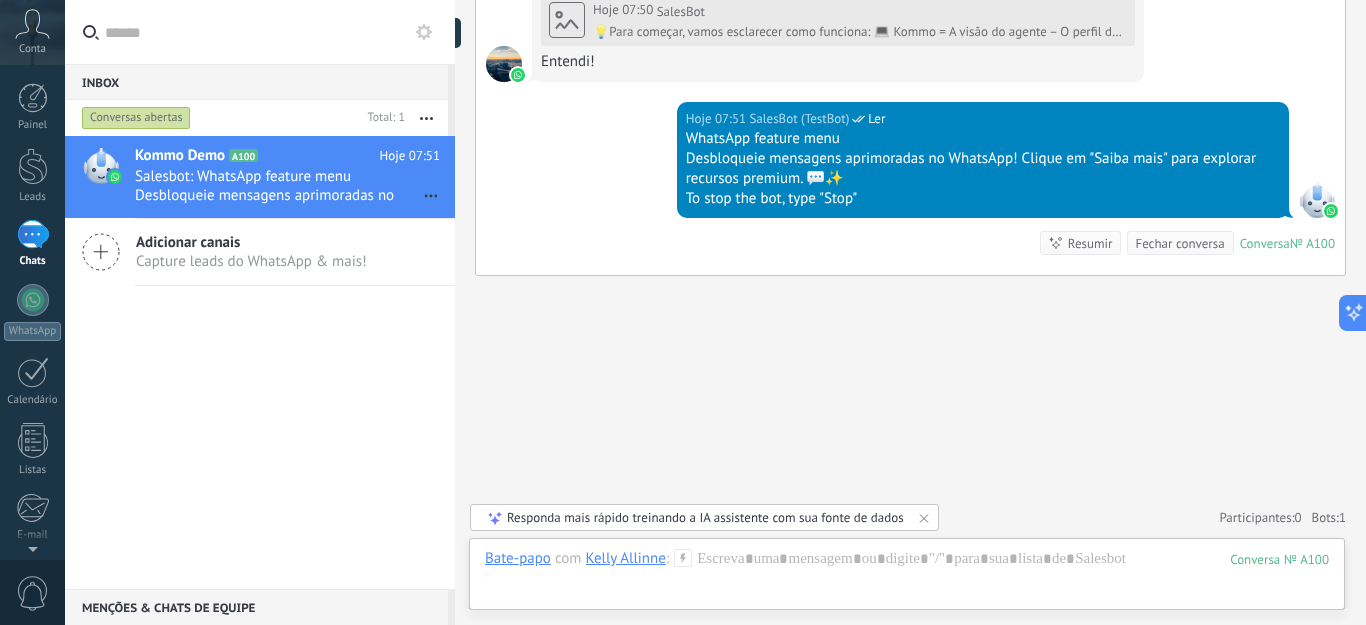 click on "Conta" at bounding box center [32, 32] 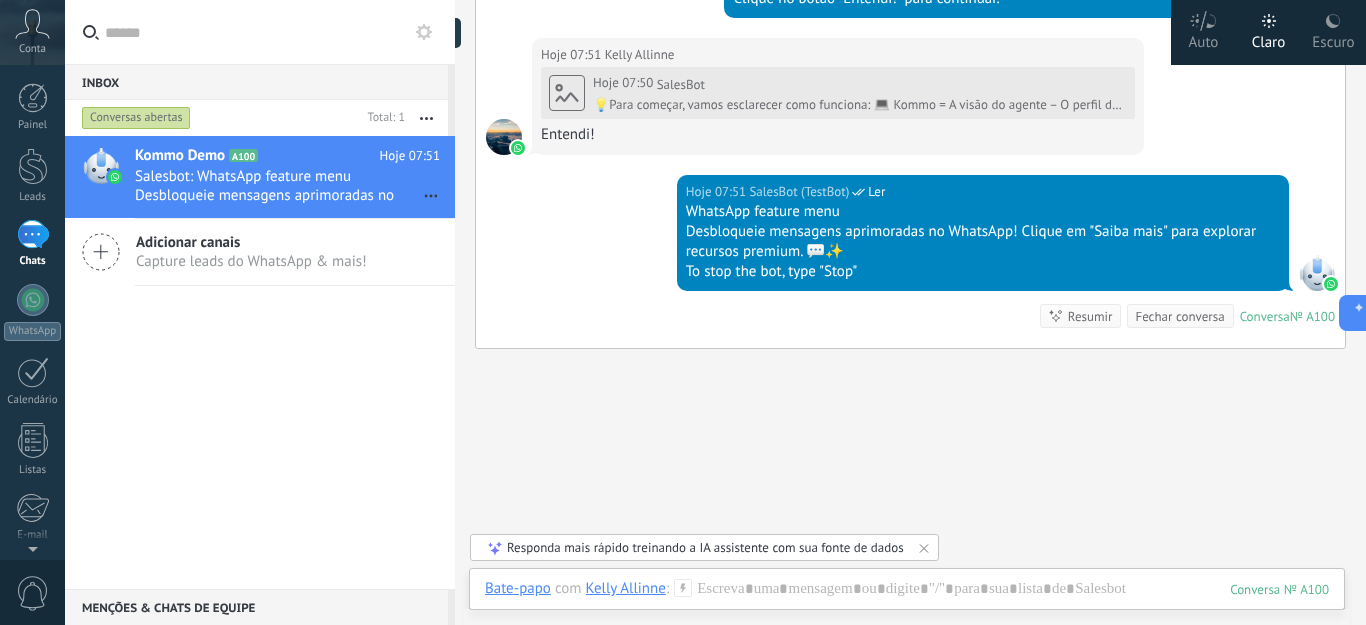 scroll, scrollTop: 333, scrollLeft: 0, axis: vertical 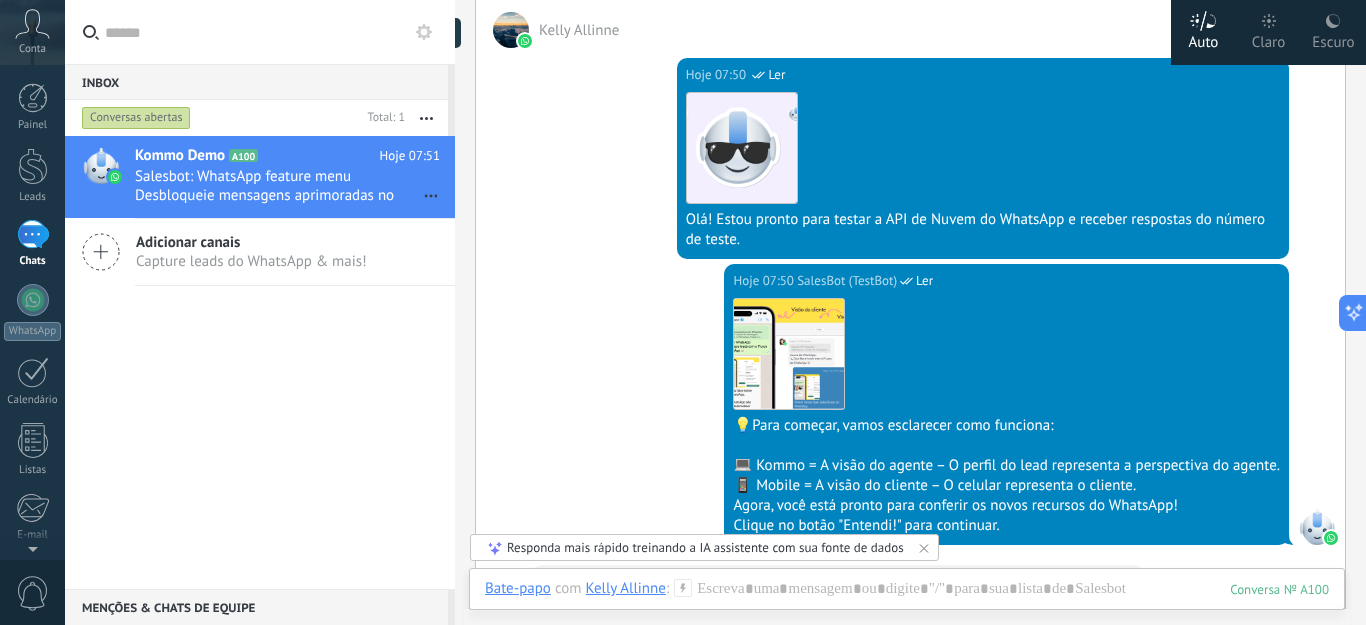 click on "Claro" at bounding box center (1204, 39) 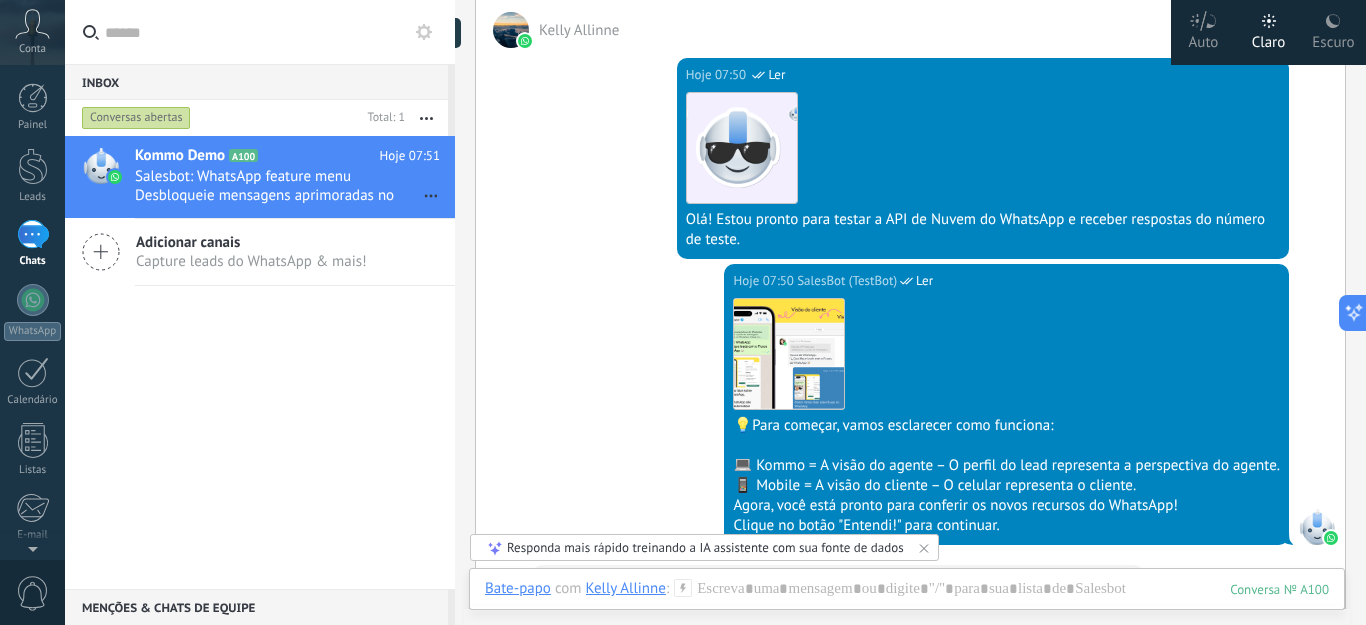 click on "Claro" at bounding box center [1269, 39] 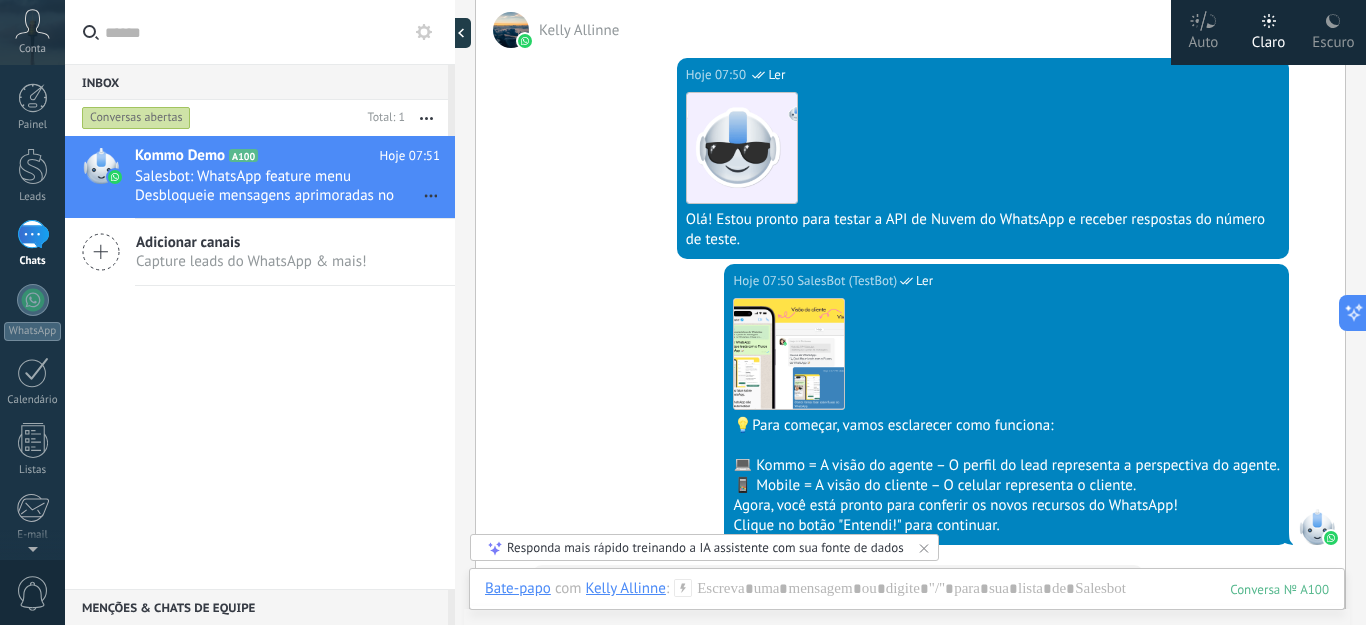 click at bounding box center (456, 33) 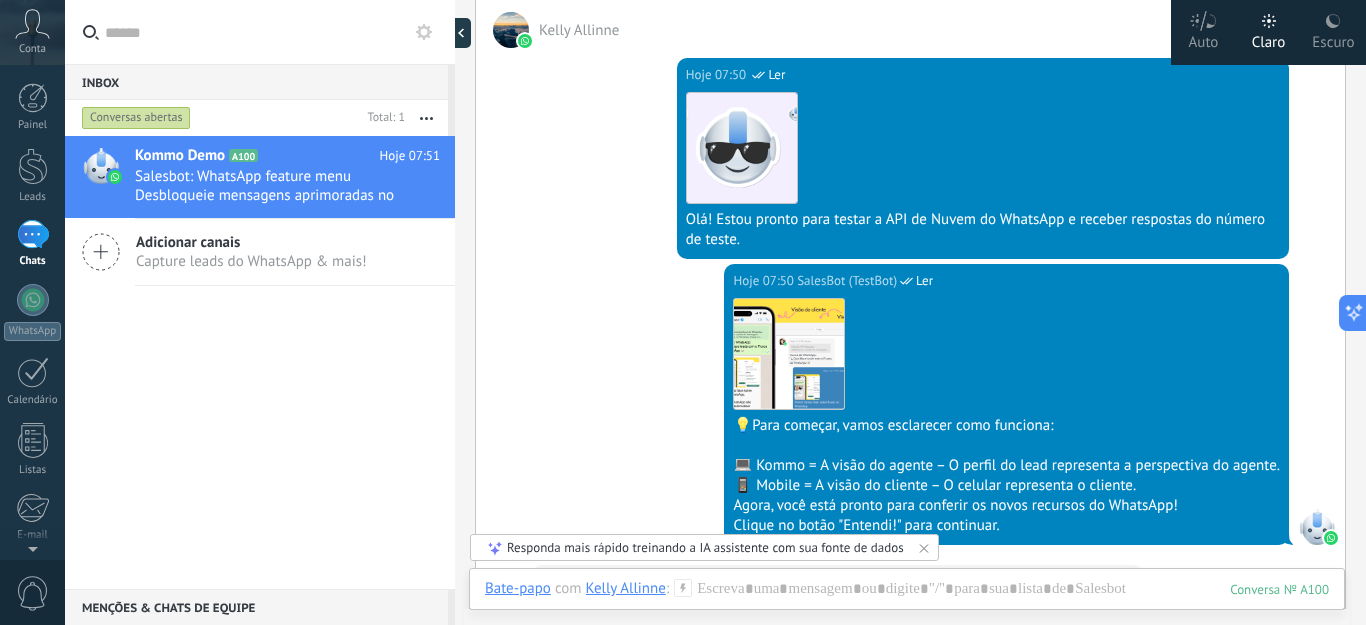 click at bounding box center [456, 33] 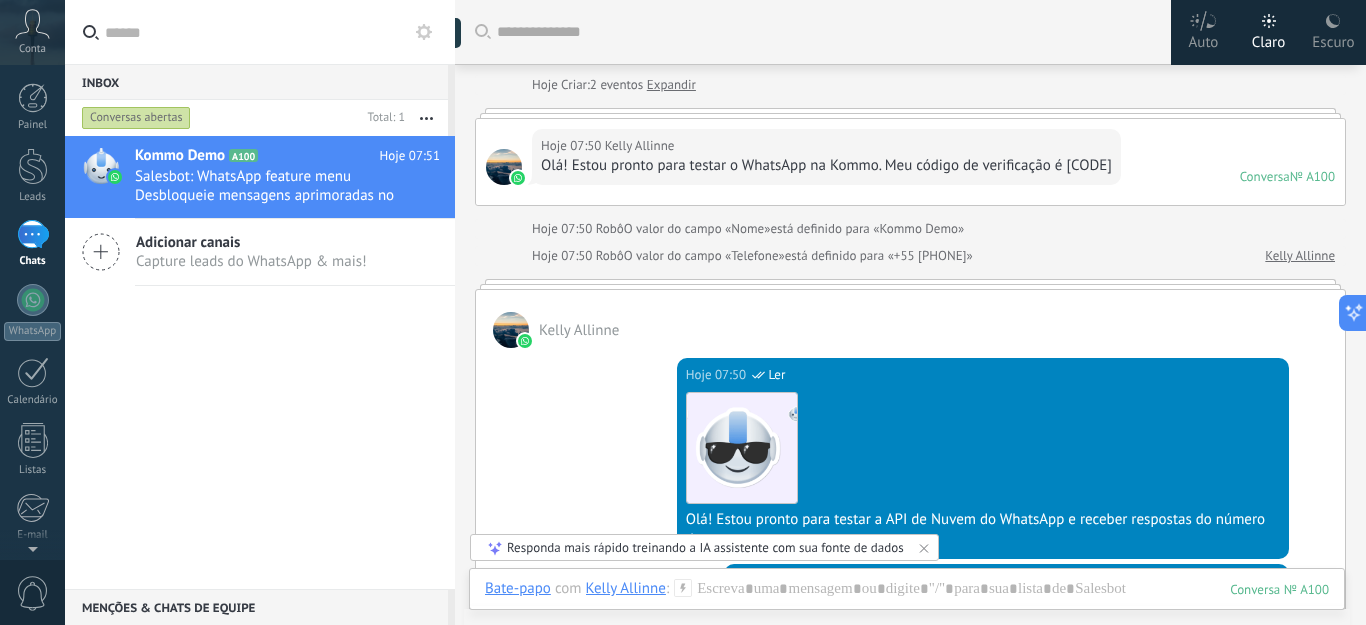 scroll, scrollTop: 0, scrollLeft: 0, axis: both 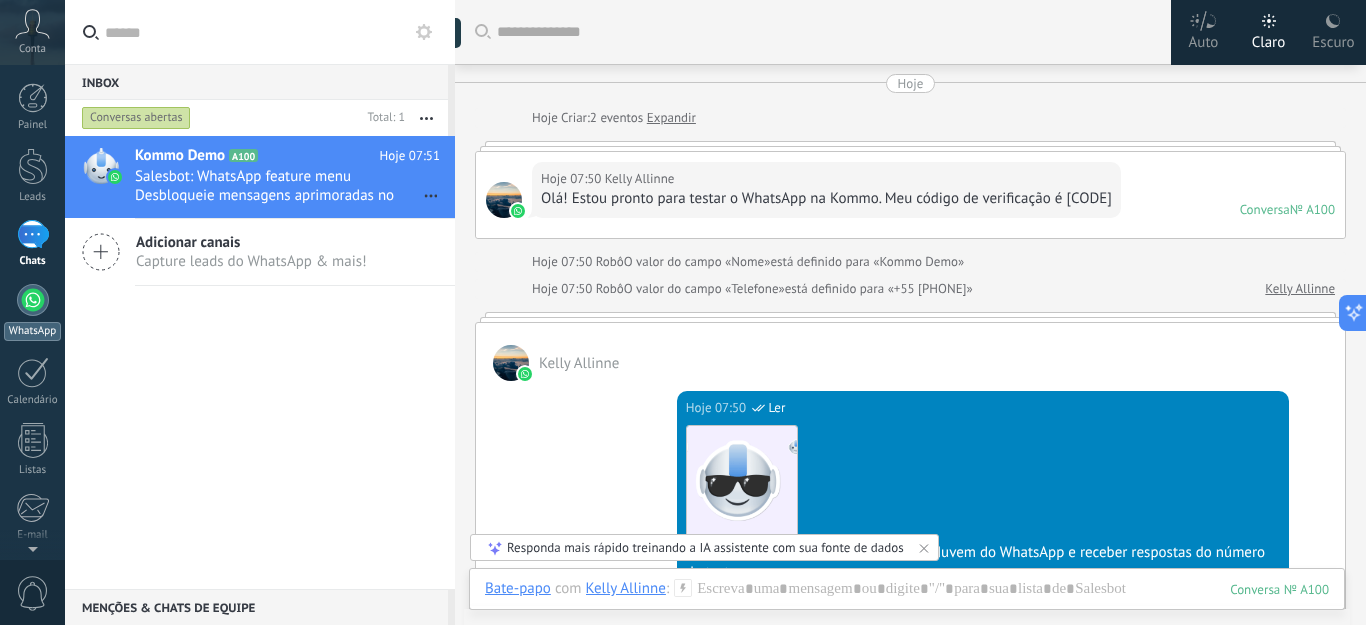 click at bounding box center [33, 300] 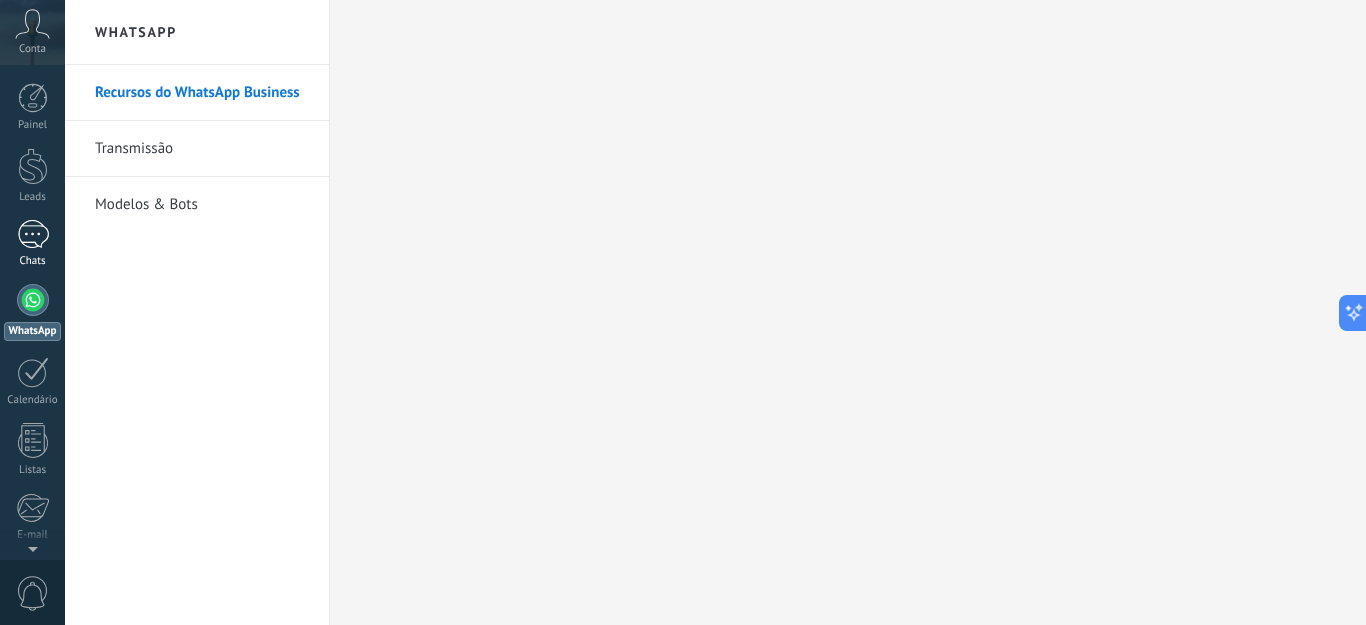 click on "1" at bounding box center (33, 234) 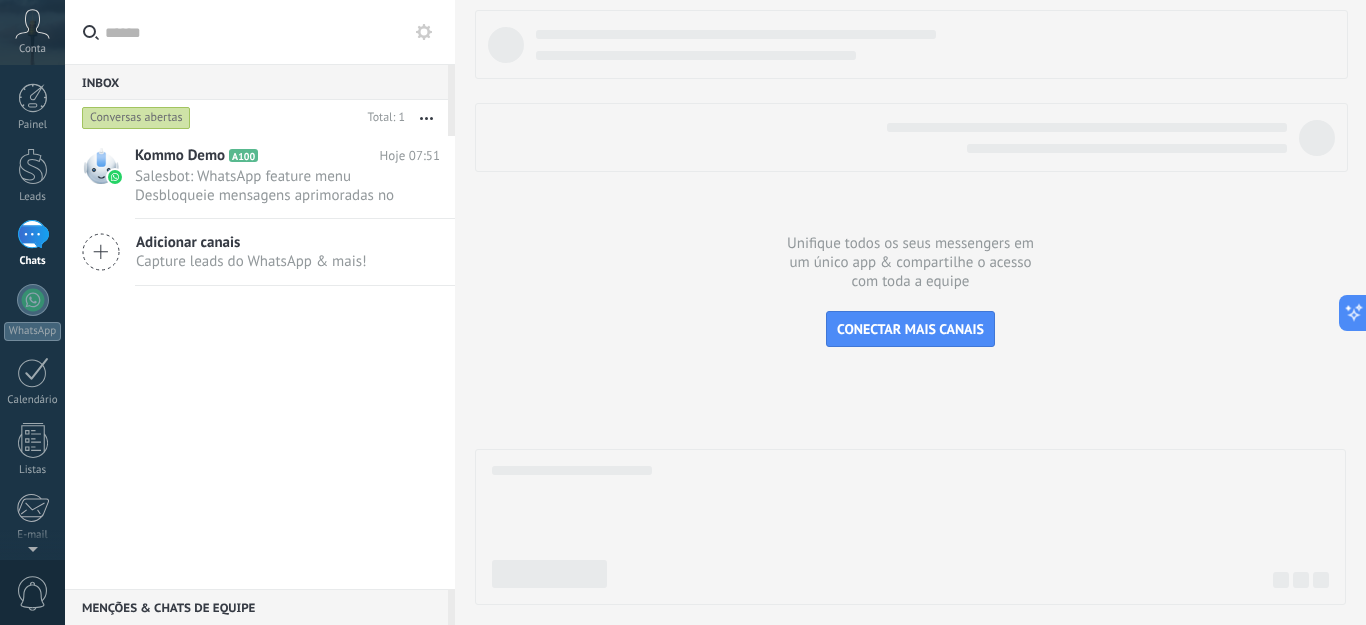click at bounding box center (272, 32) 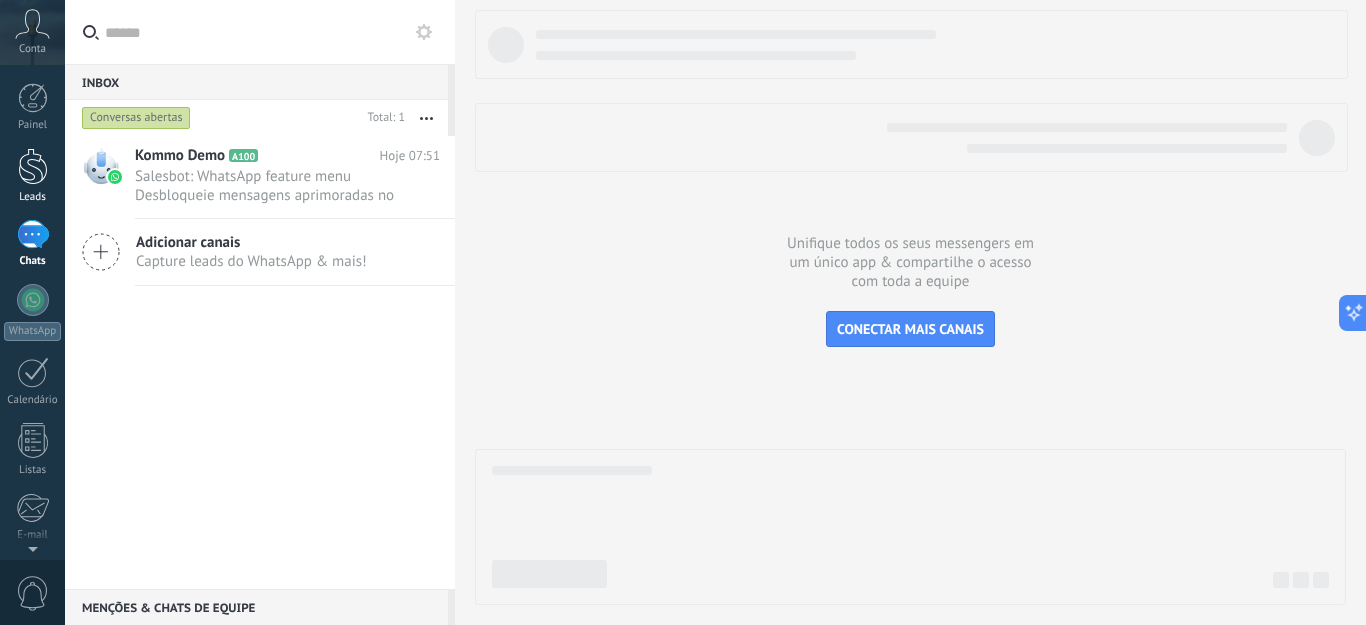 click at bounding box center [33, 166] 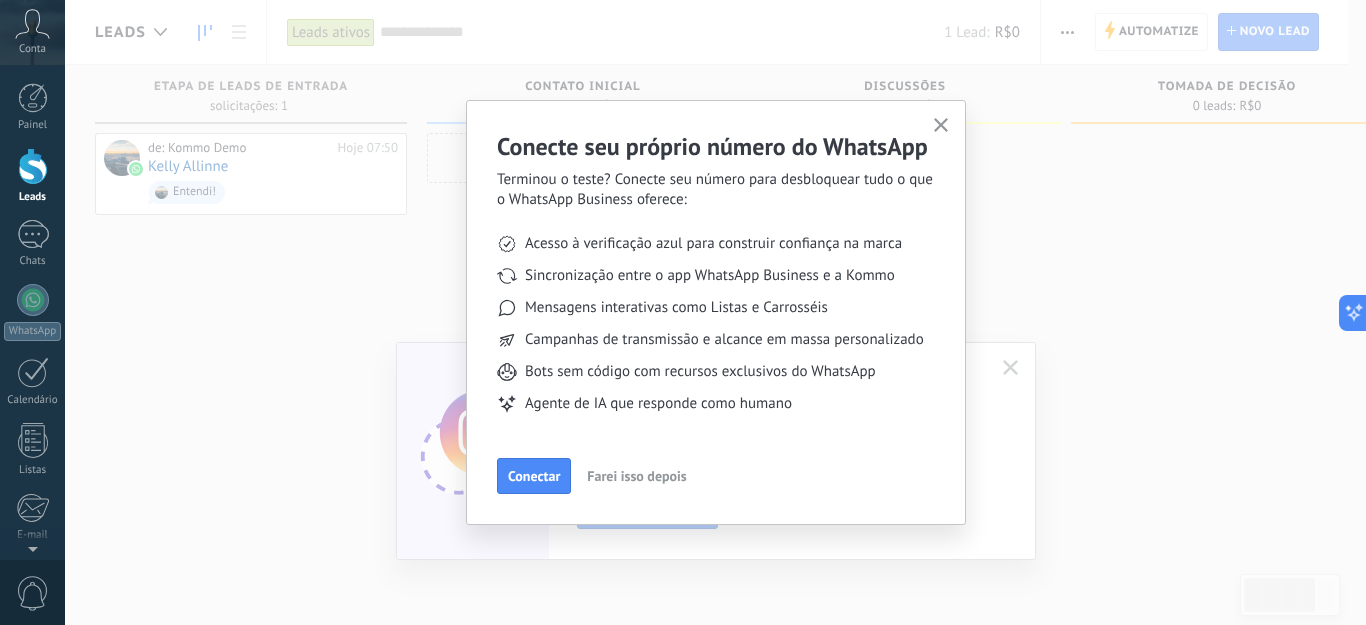 click at bounding box center (941, 126) 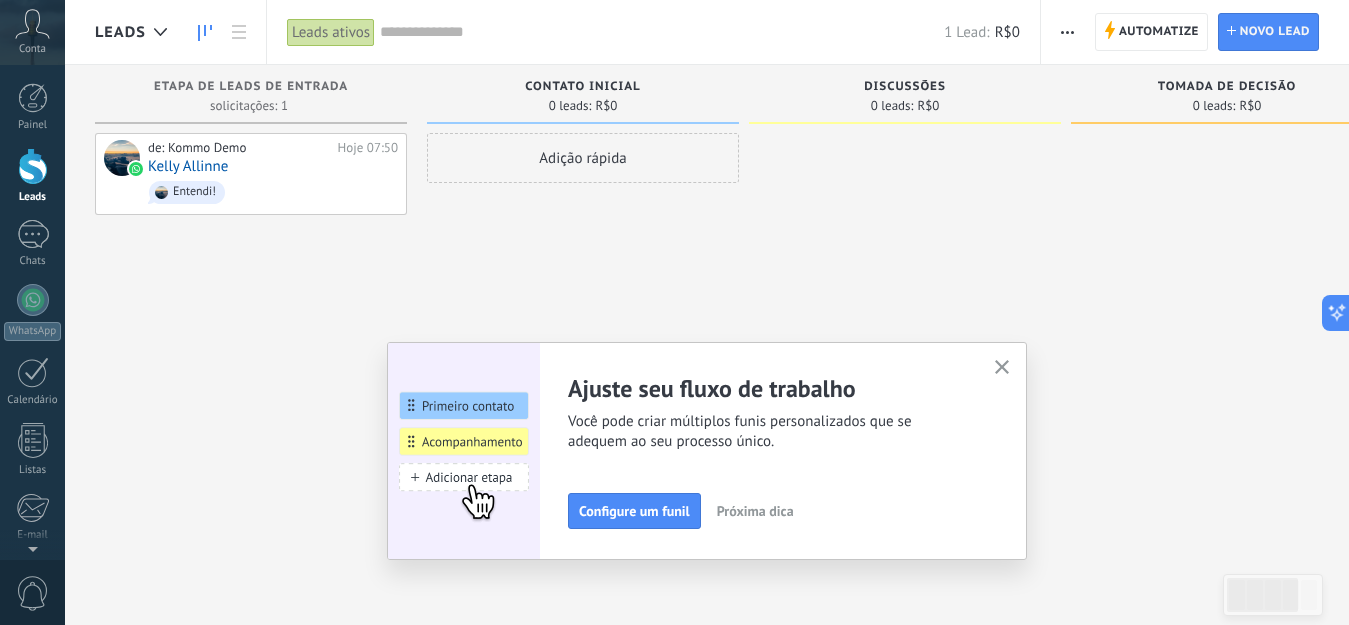 click at bounding box center [1002, 367] 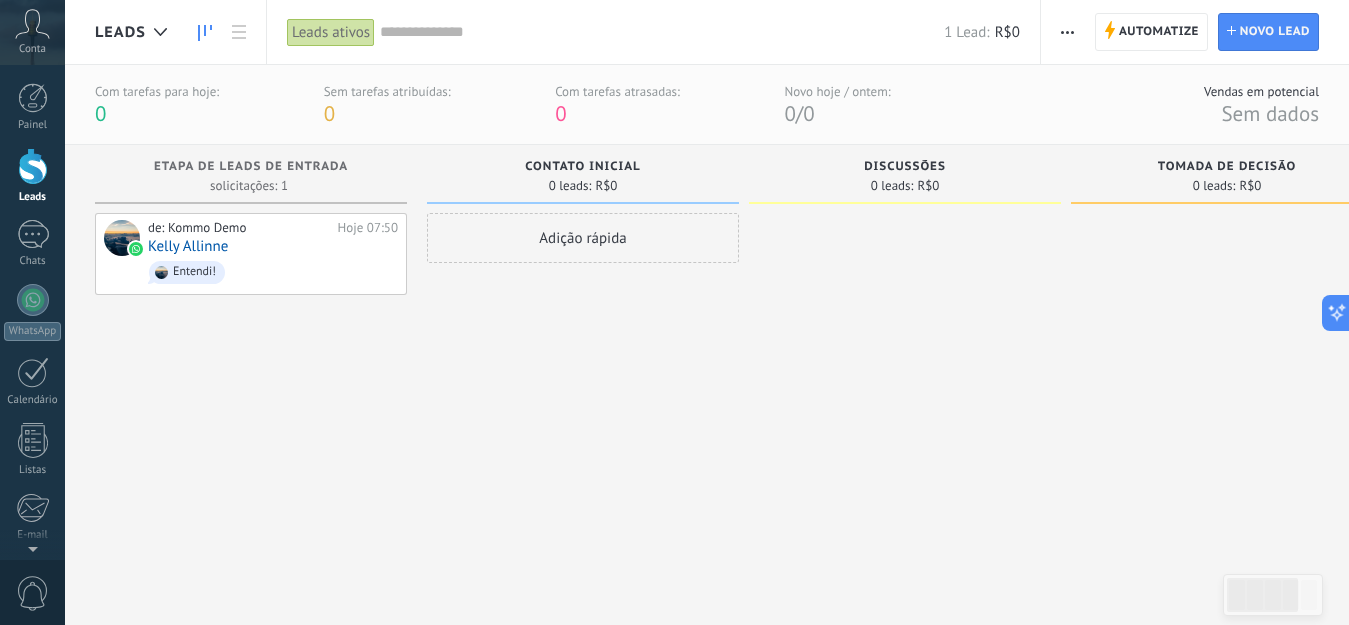 click at bounding box center [32, 24] 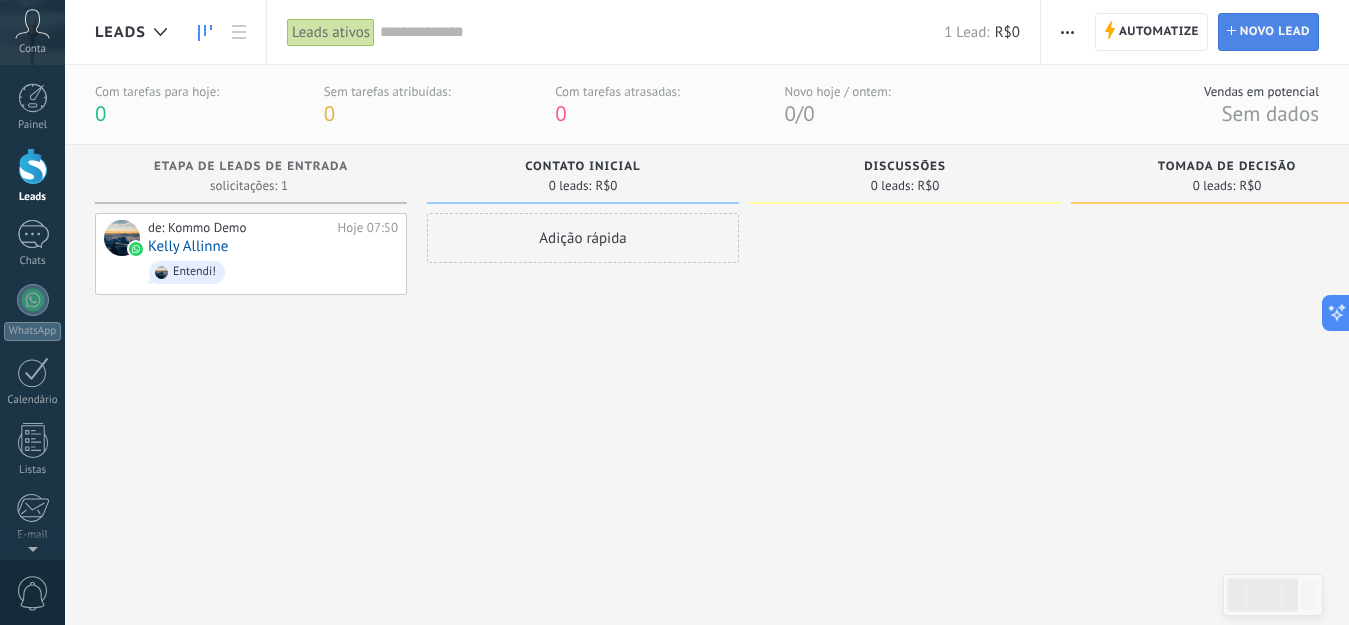 click on "Novo lead" at bounding box center [1275, 32] 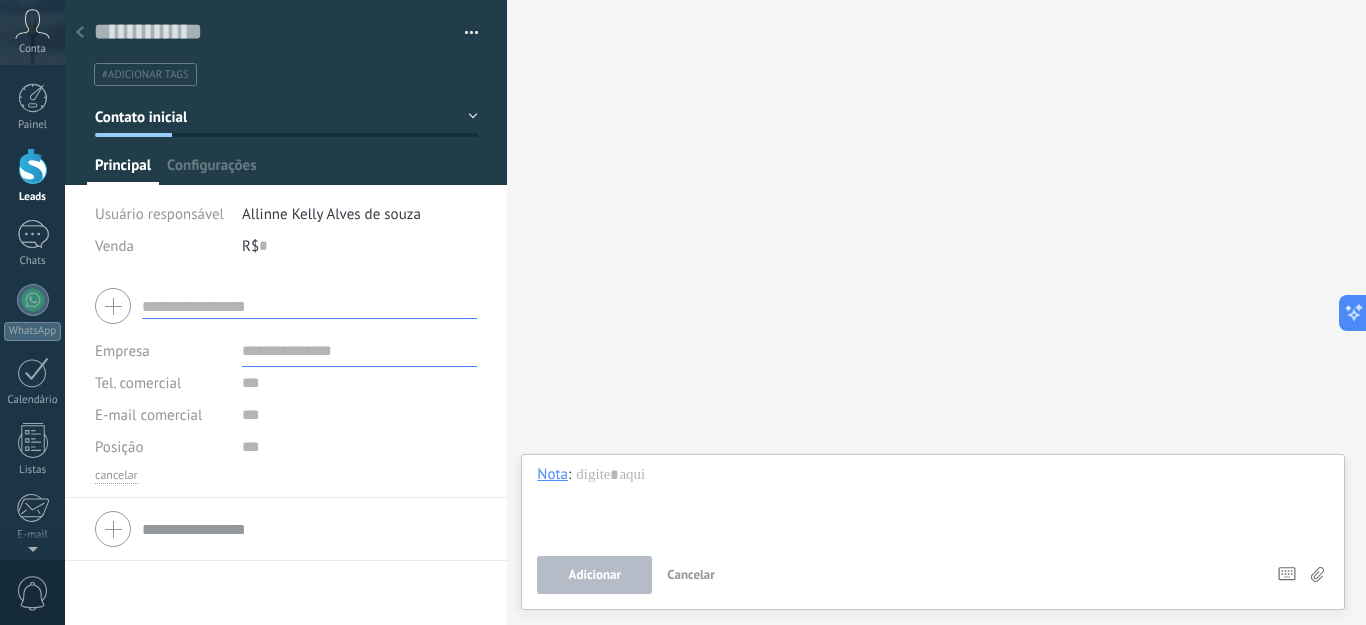 click at bounding box center (309, 306) 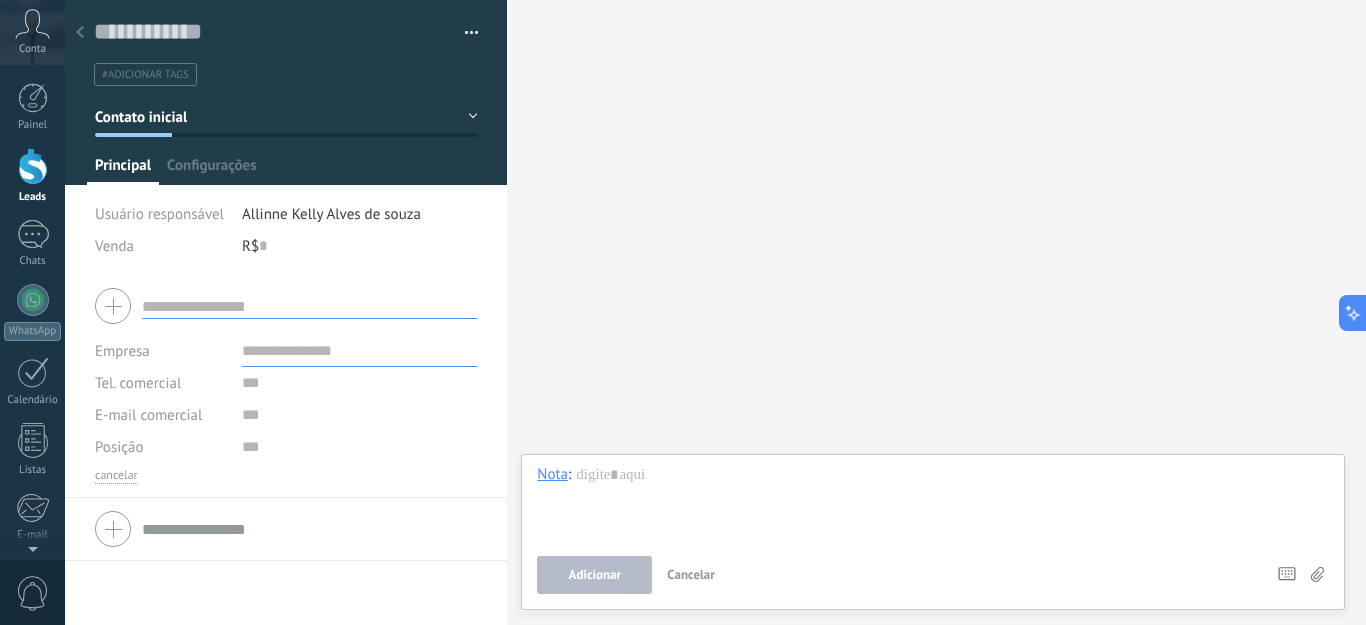 paste on "**********" 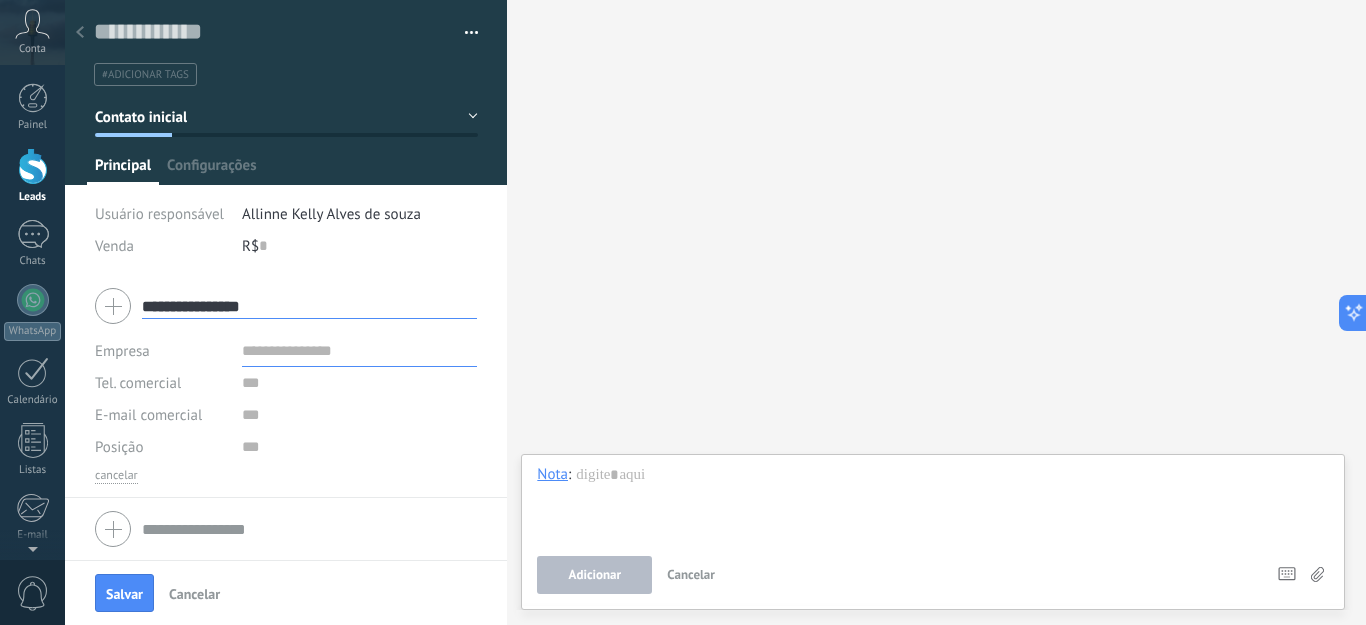 type on "**********" 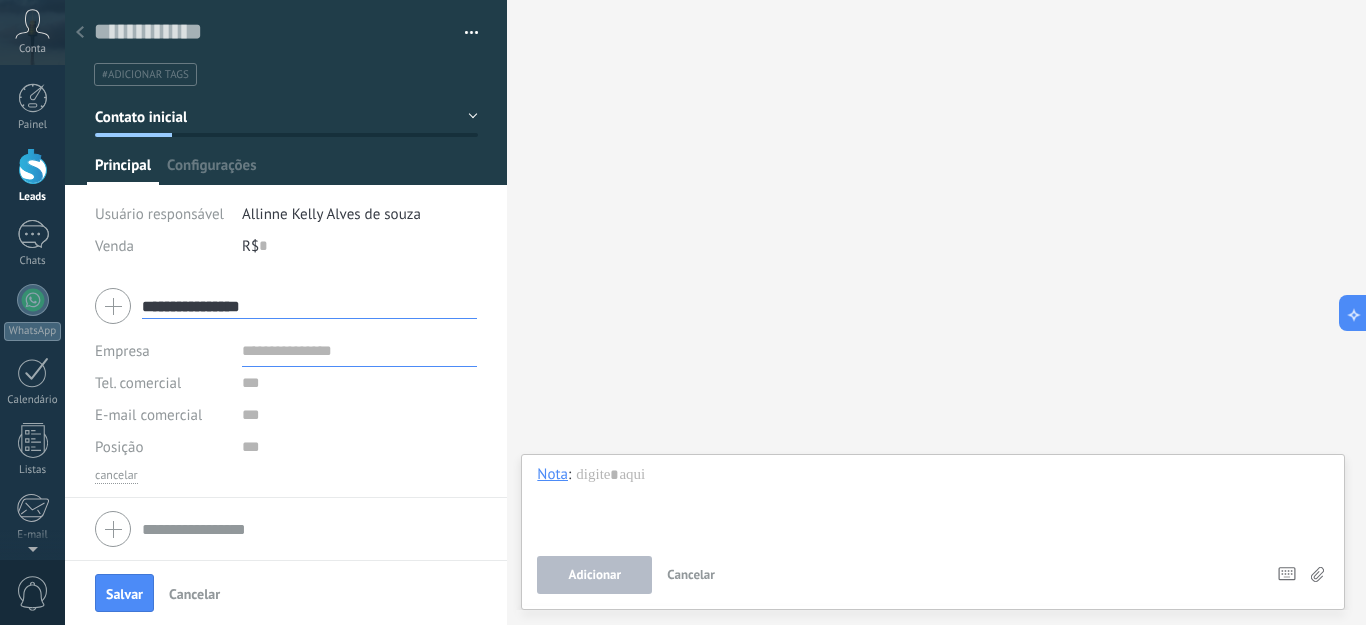 click at bounding box center [360, 351] 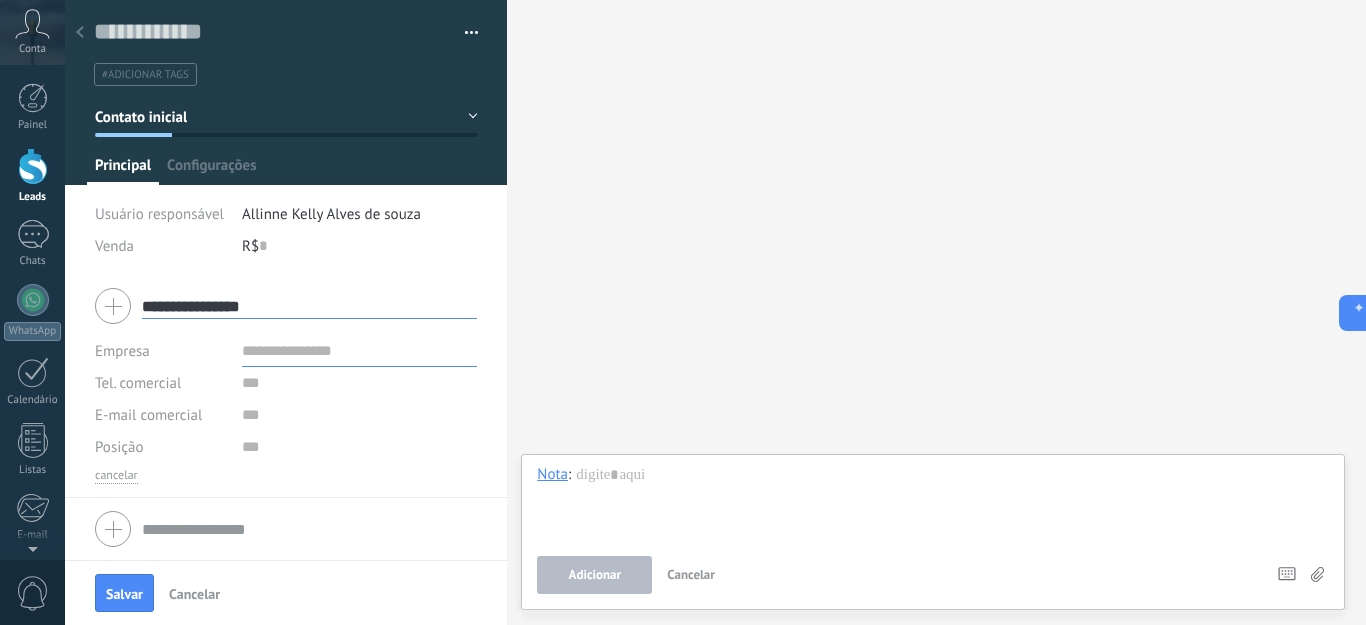 paste on "**********" 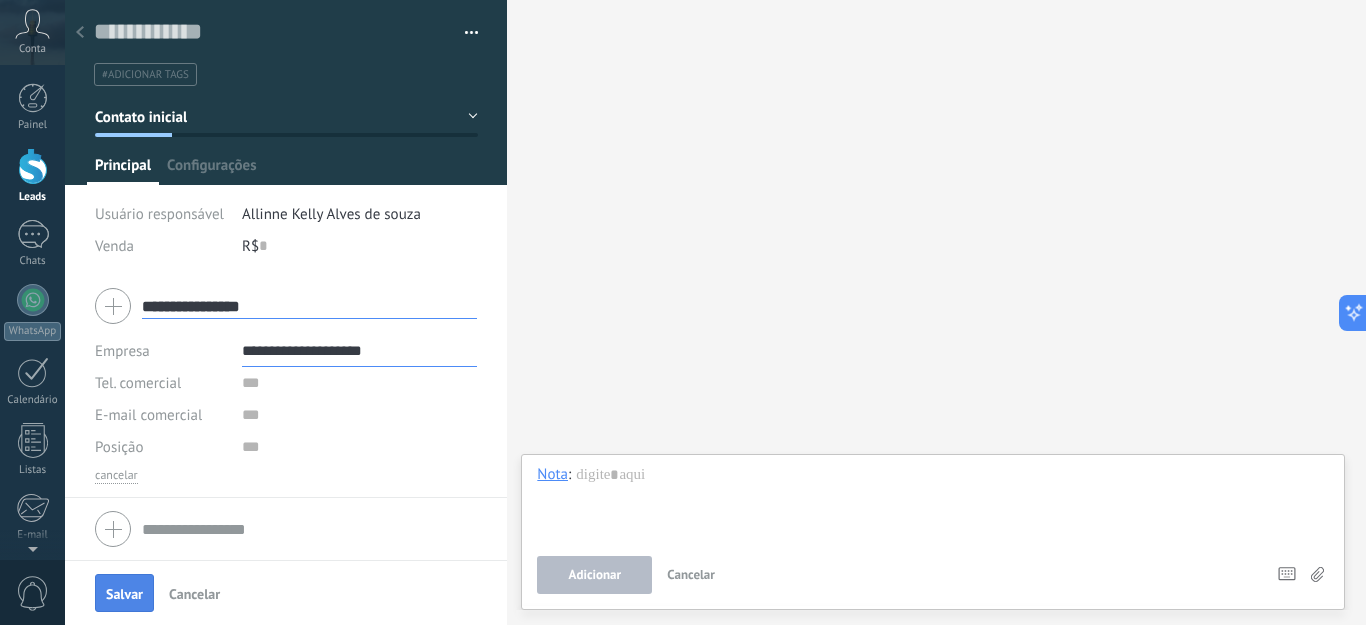 type on "**********" 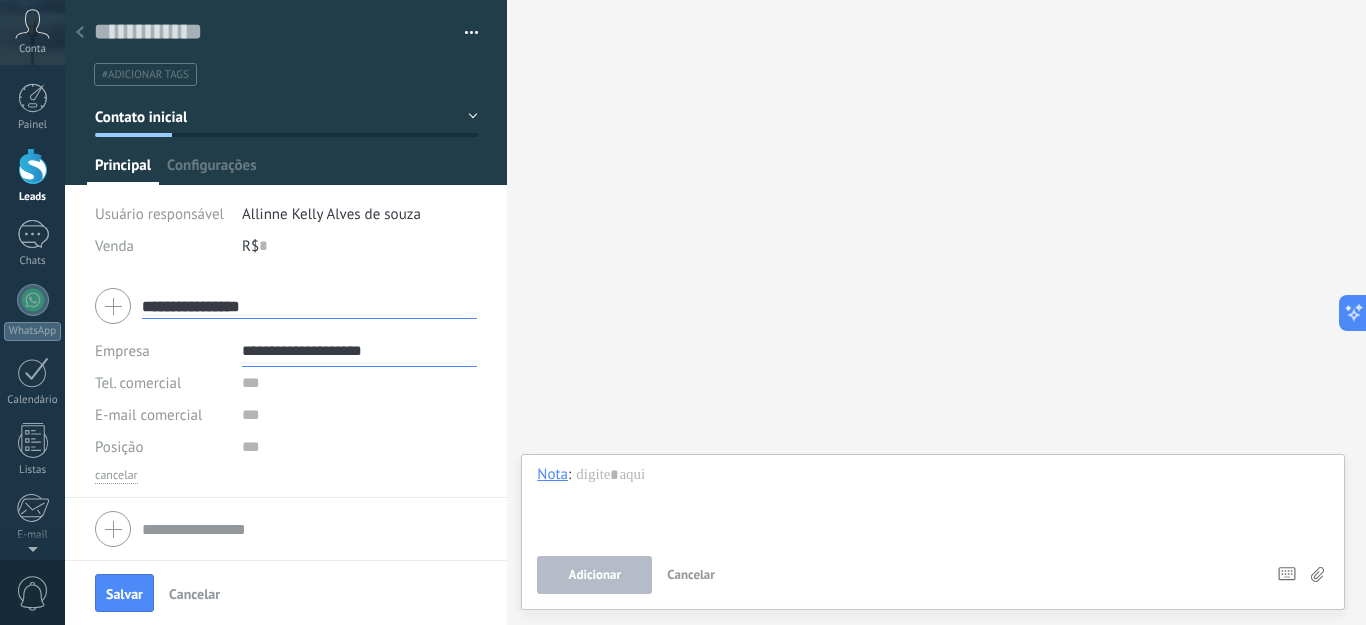 click on "Salvar" at bounding box center [124, 594] 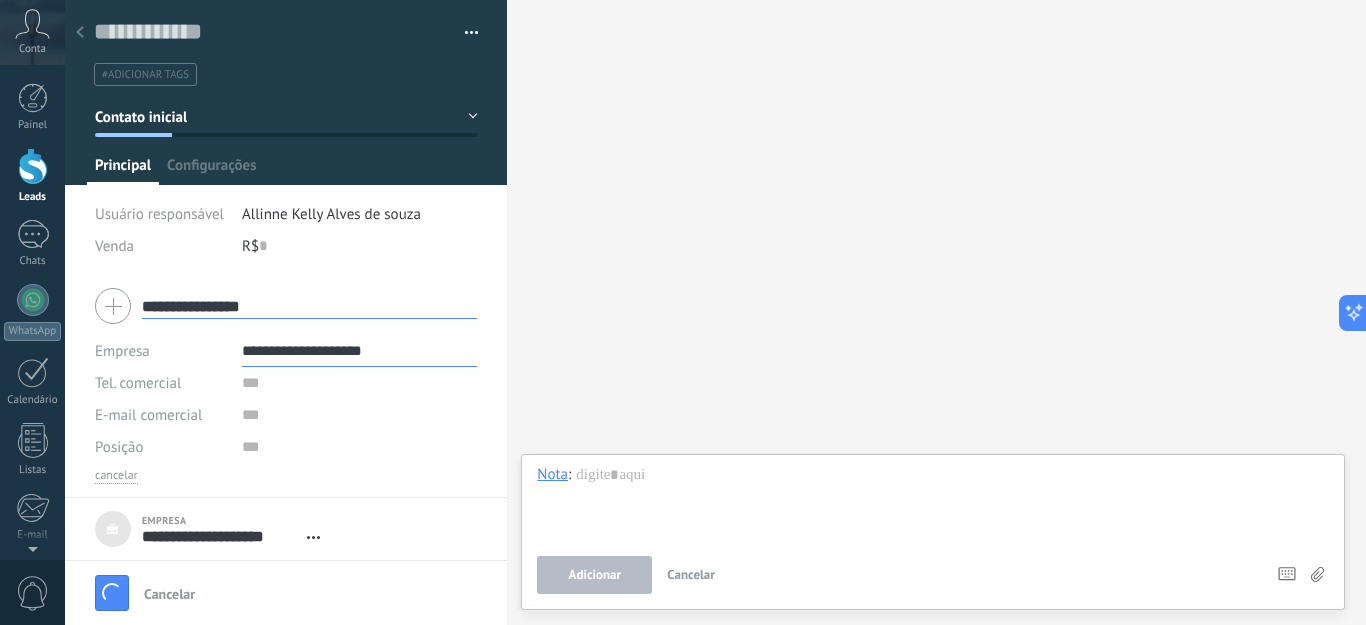 scroll, scrollTop: 20, scrollLeft: 0, axis: vertical 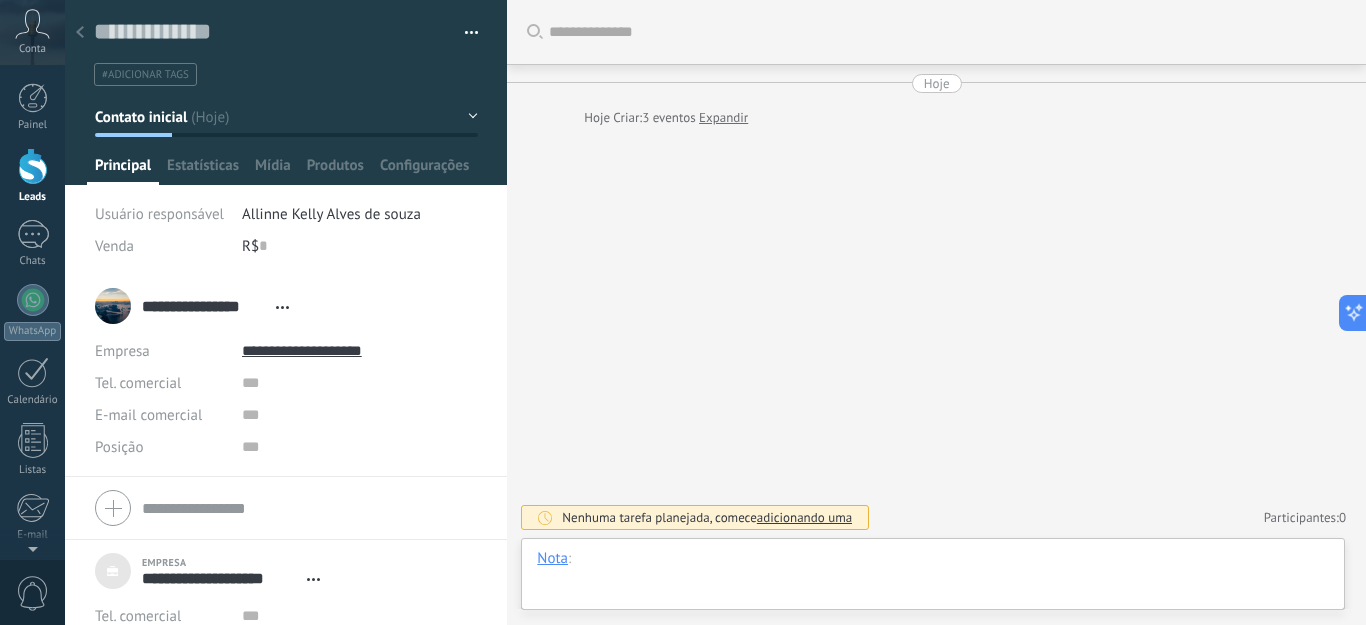 click at bounding box center [933, 579] 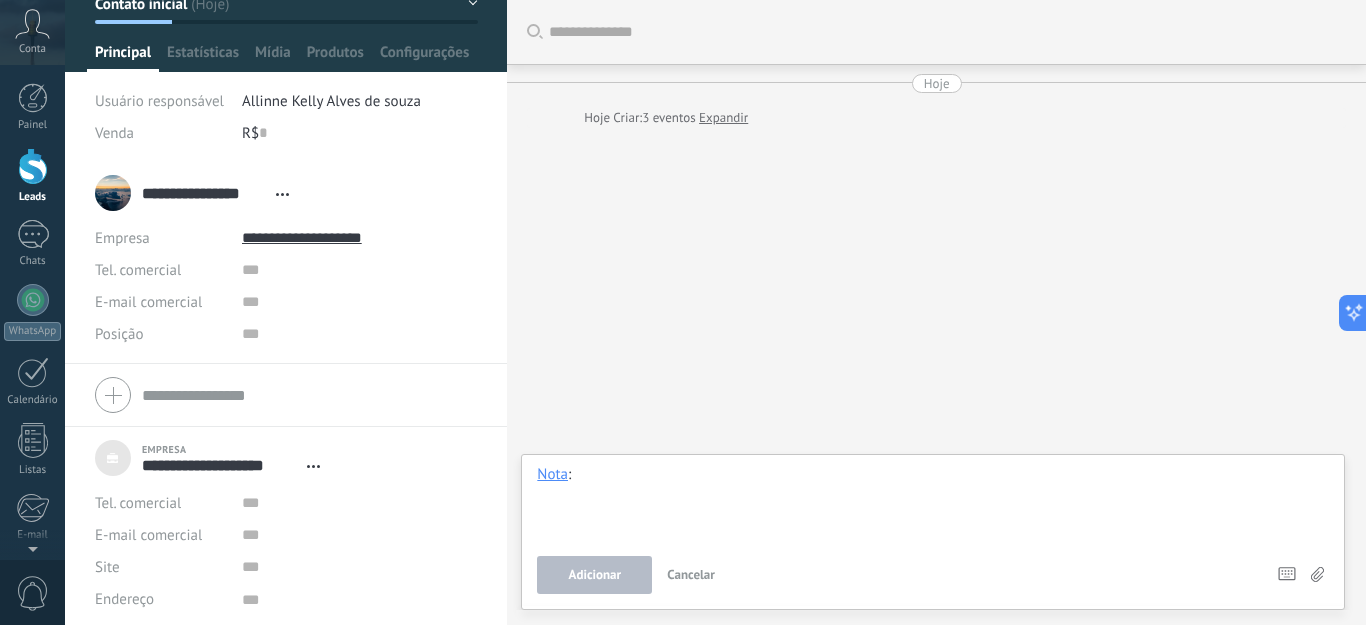 scroll, scrollTop: 116, scrollLeft: 0, axis: vertical 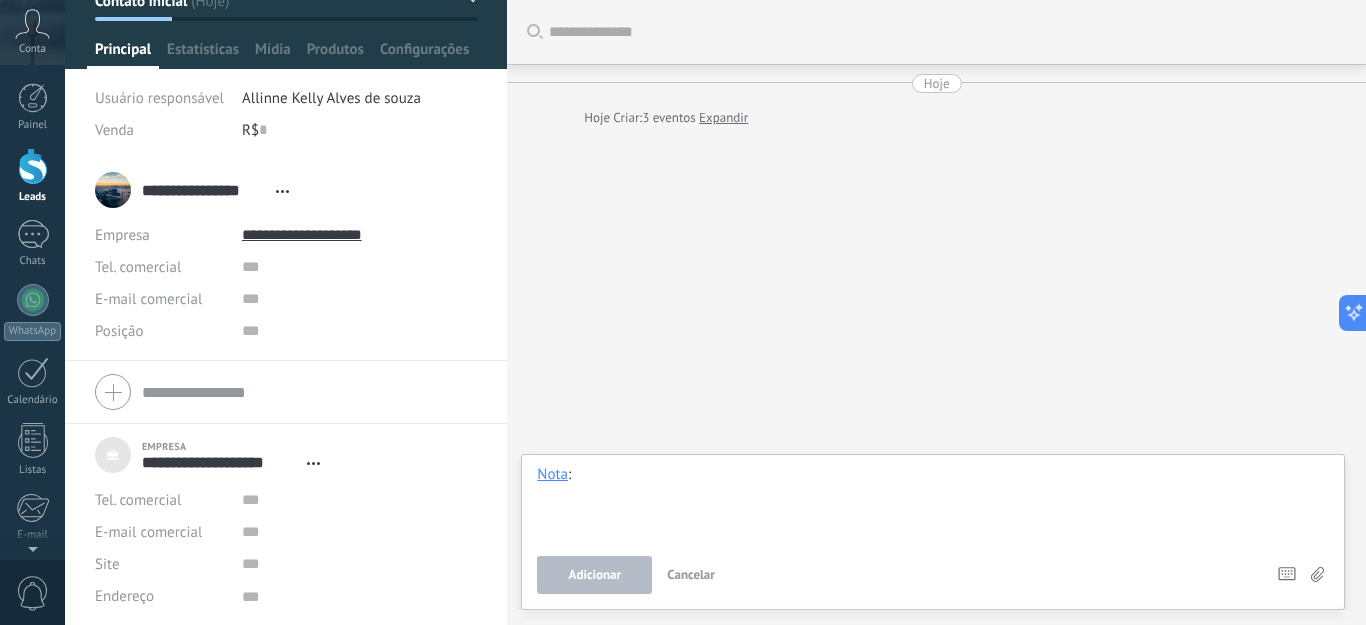 click at bounding box center [933, 503] 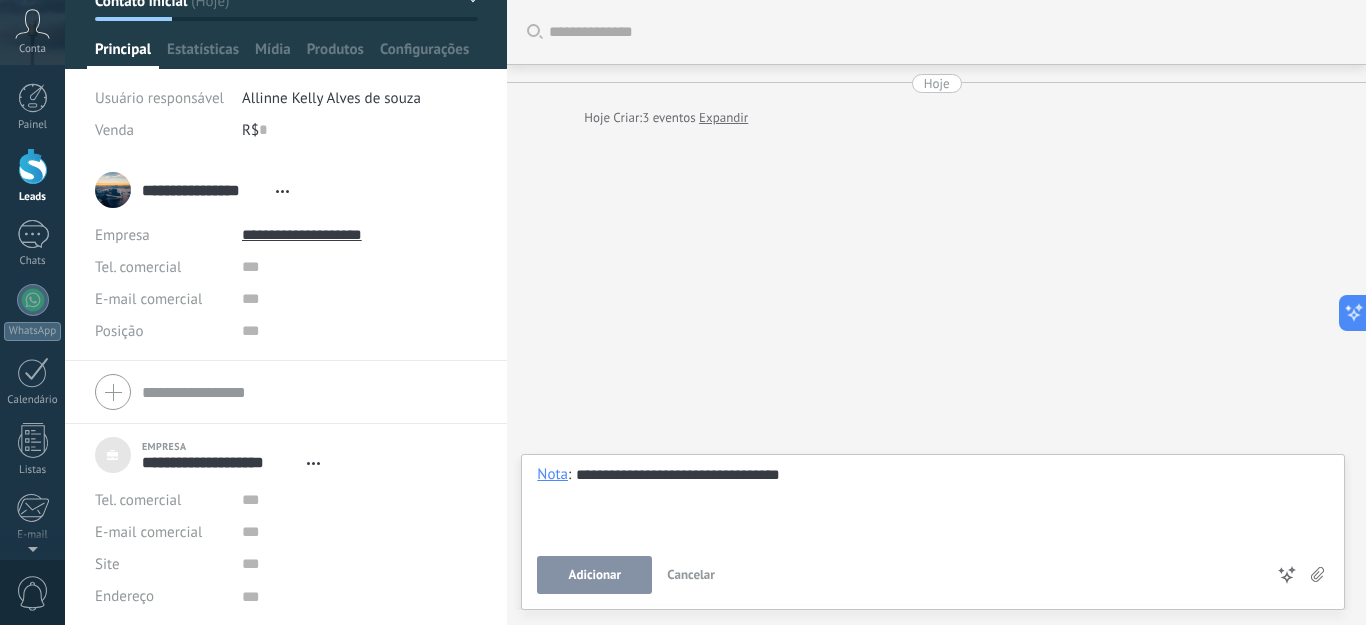 click on "Adicionar" at bounding box center [594, 575] 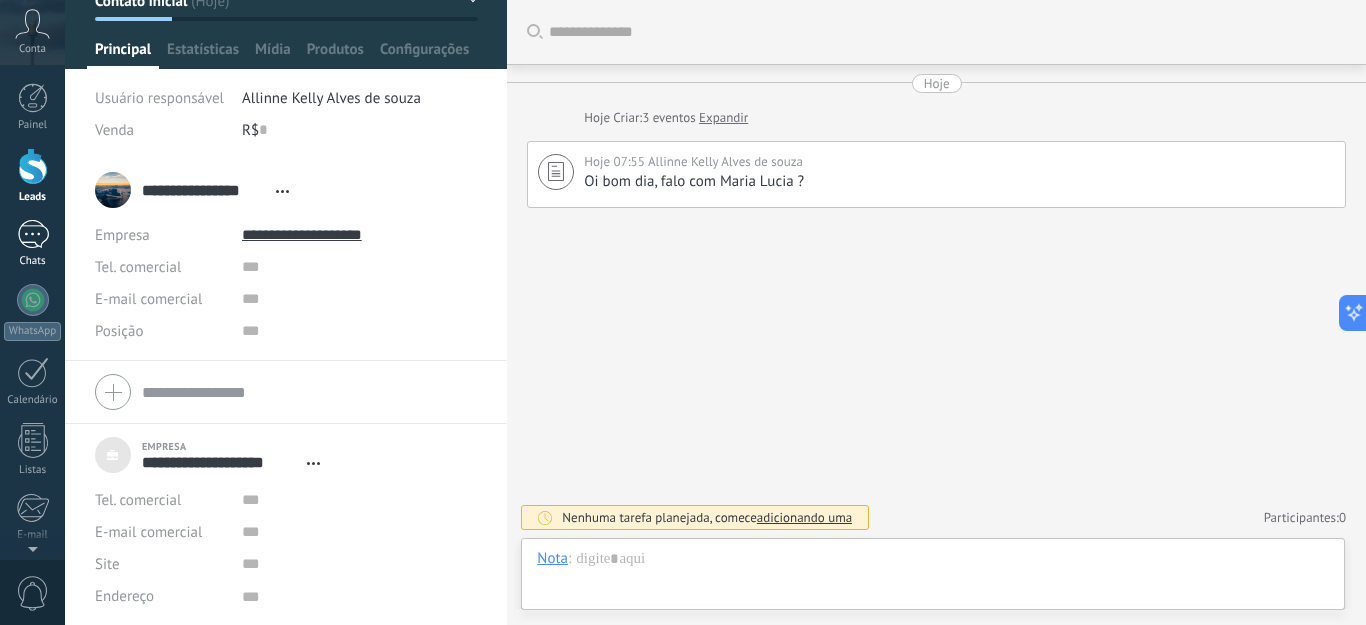 click on "1" at bounding box center [33, 234] 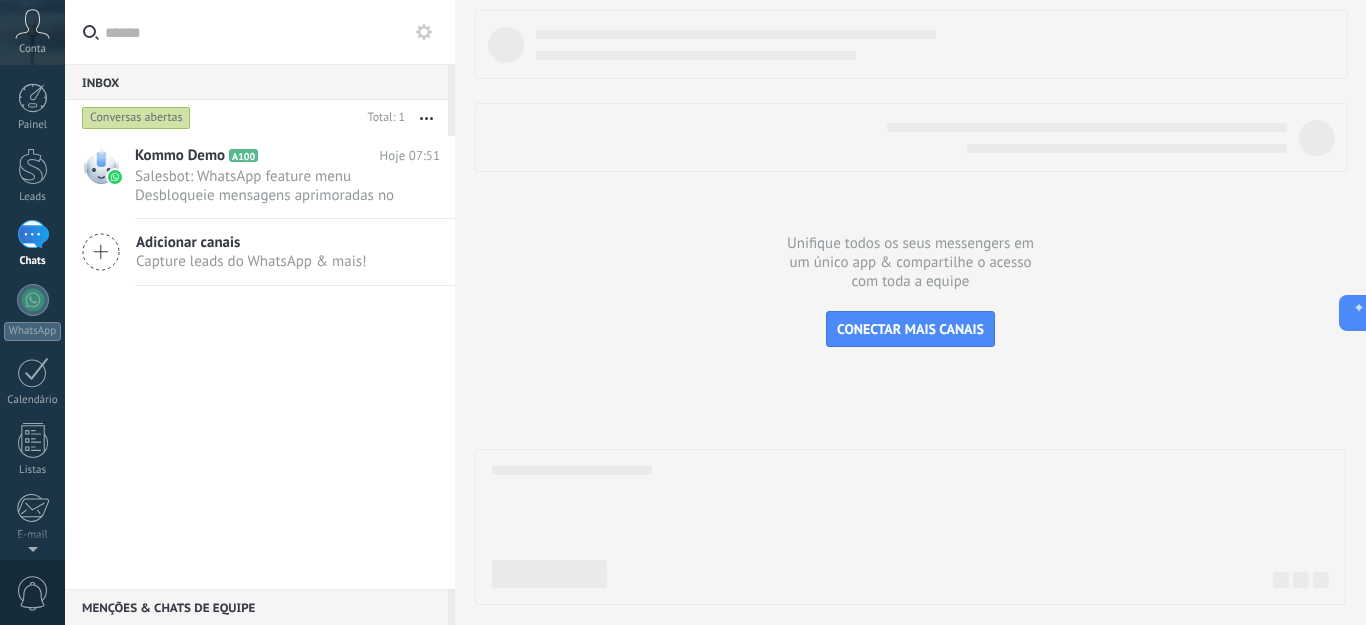 click at bounding box center [272, 32] 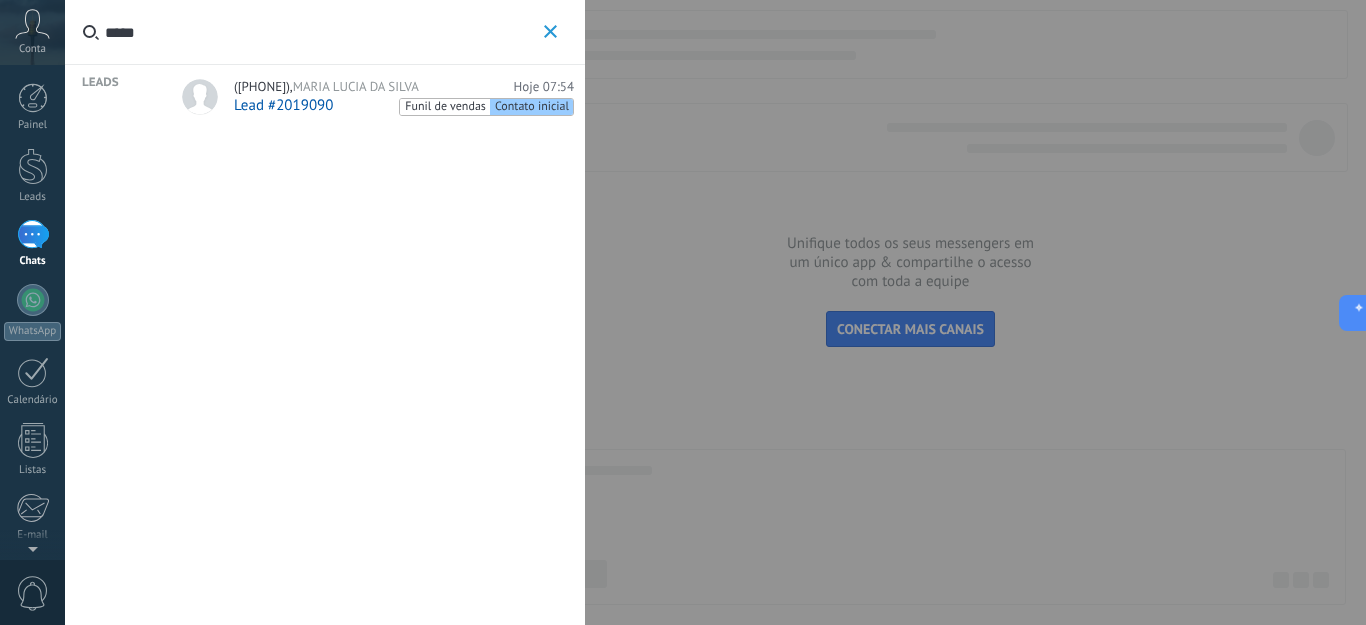 click on "( [PHONE] ) [NAME] [LASTNAME]" at bounding box center (326, 87) 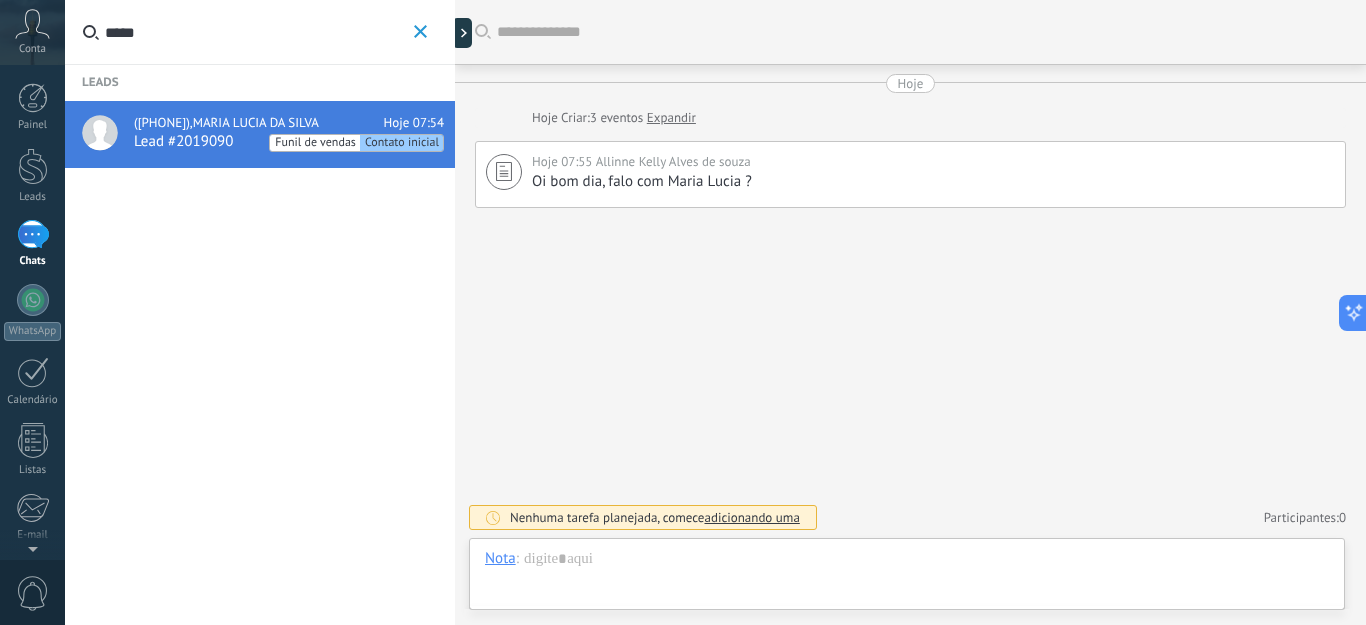 click on "*****" at bounding box center [420, 32] 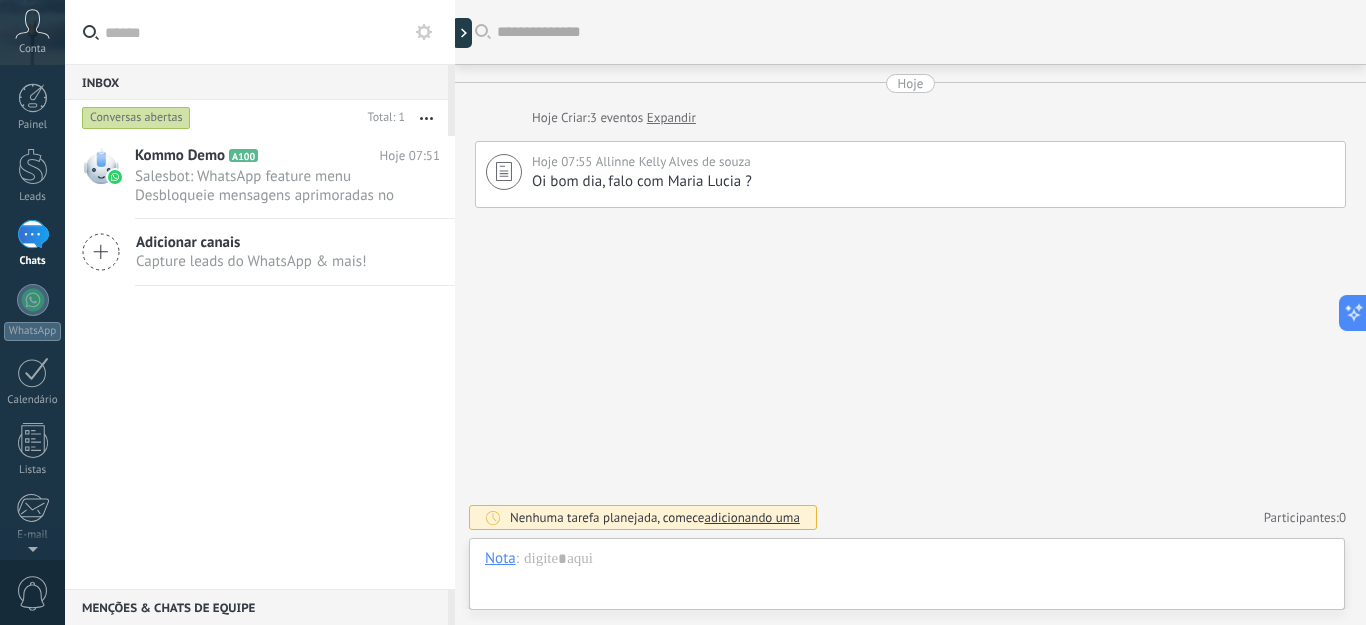 click at bounding box center [272, 32] 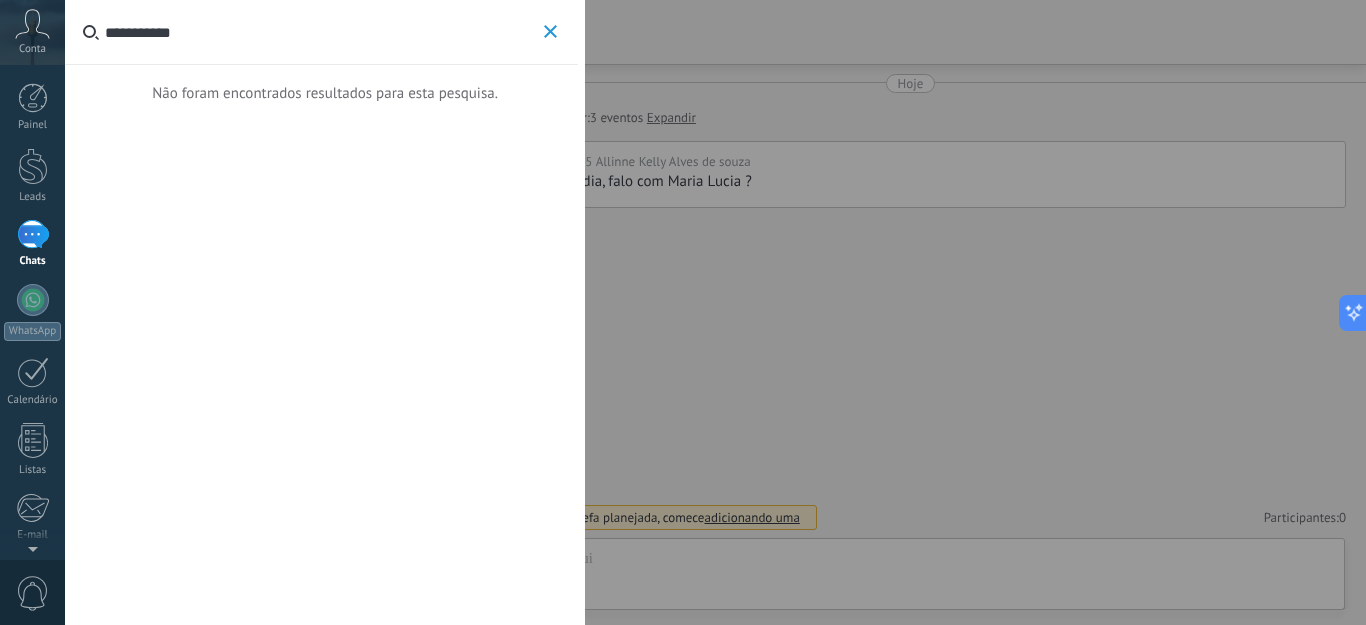 type on "**********" 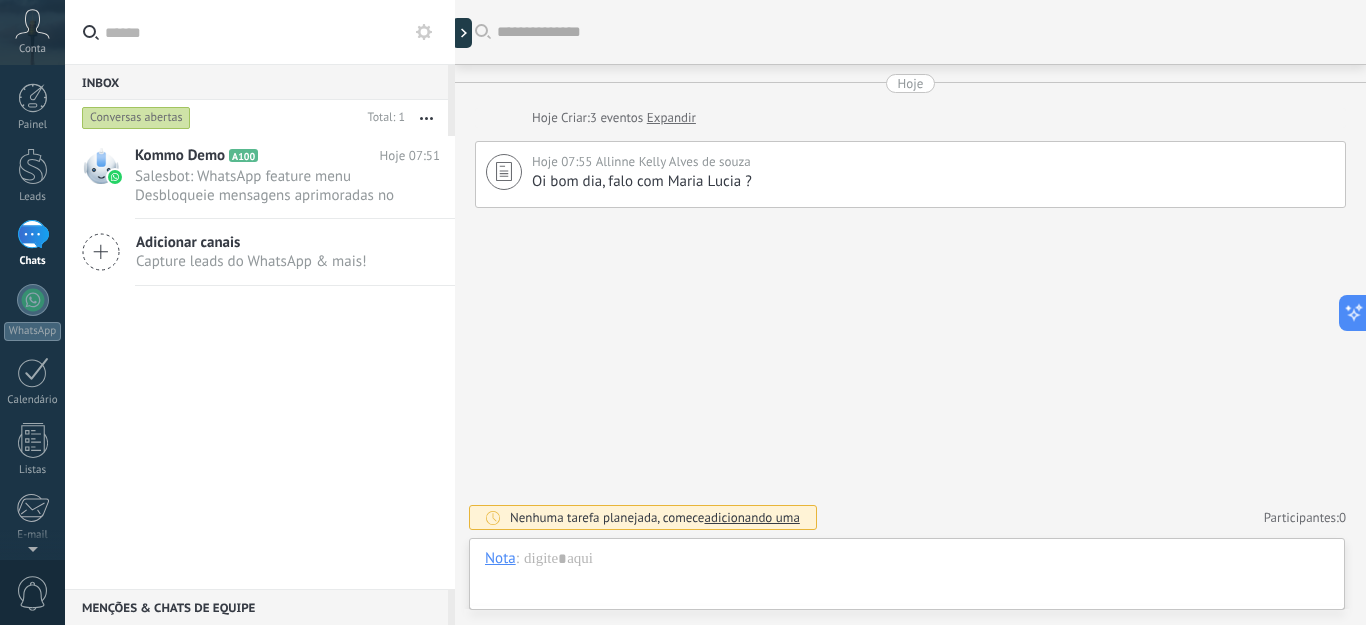 click on "1" at bounding box center (33, 234) 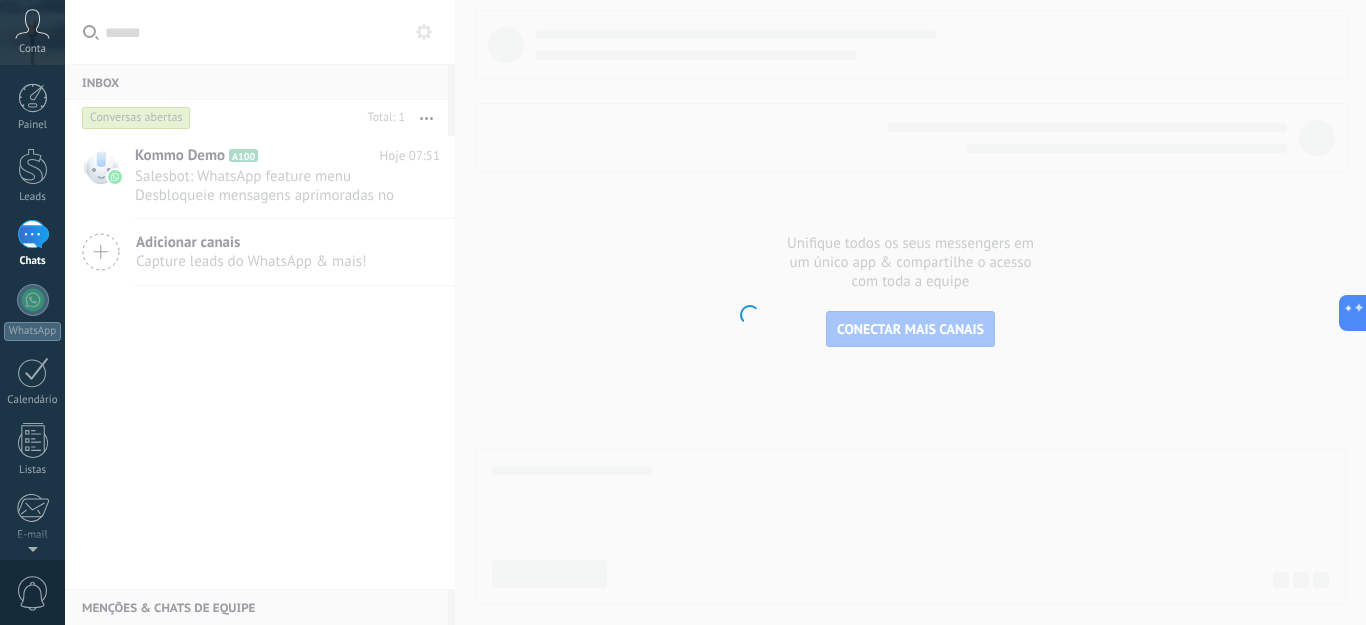 click at bounding box center [32, 24] 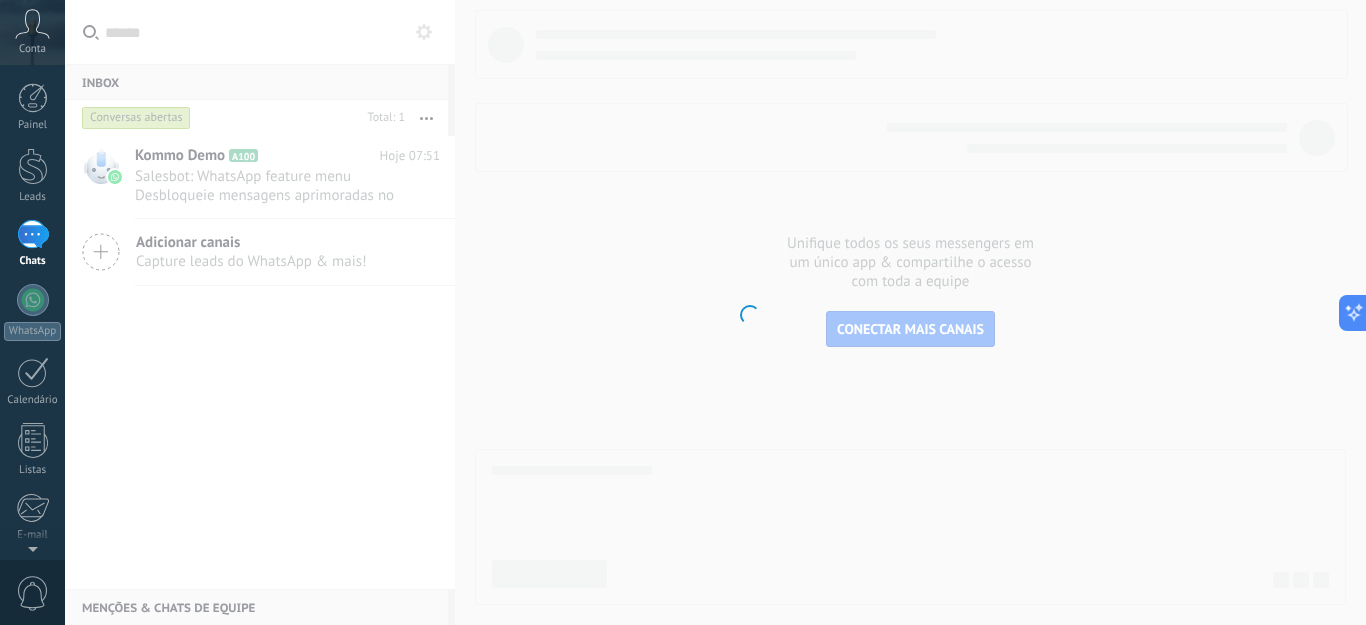 drag, startPoint x: 739, startPoint y: 153, endPoint x: 728, endPoint y: 241, distance: 88.68484 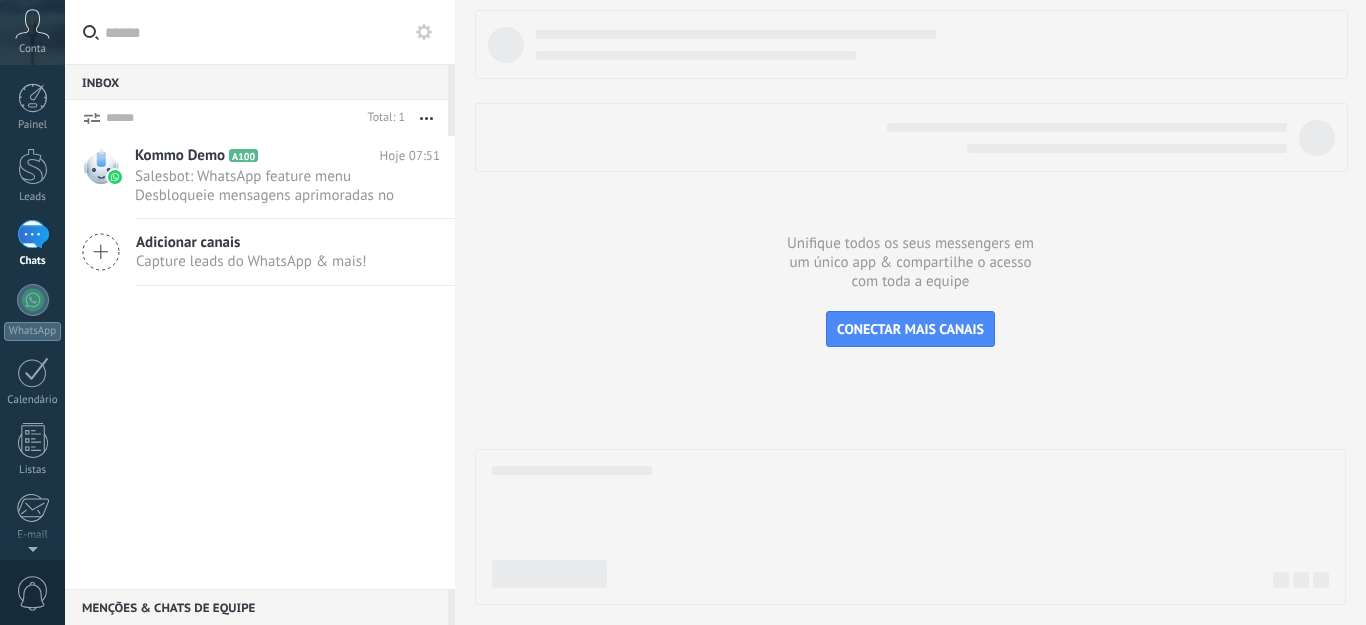 scroll, scrollTop: 0, scrollLeft: 0, axis: both 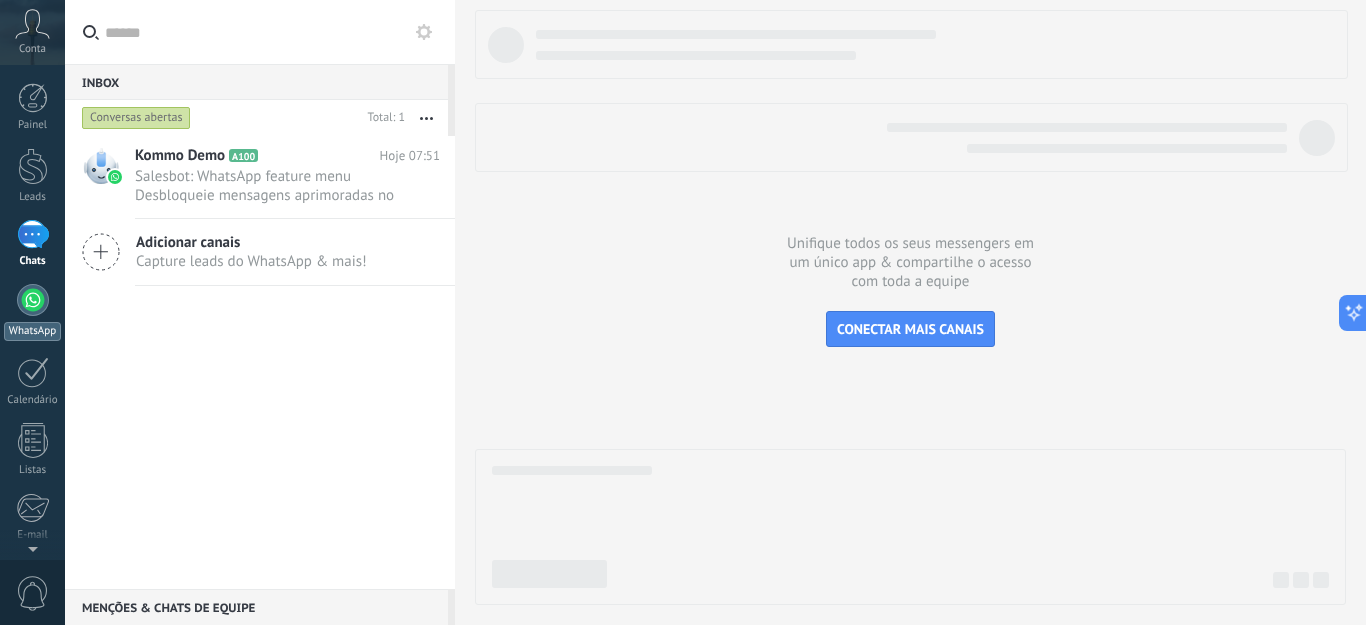 click at bounding box center [33, 300] 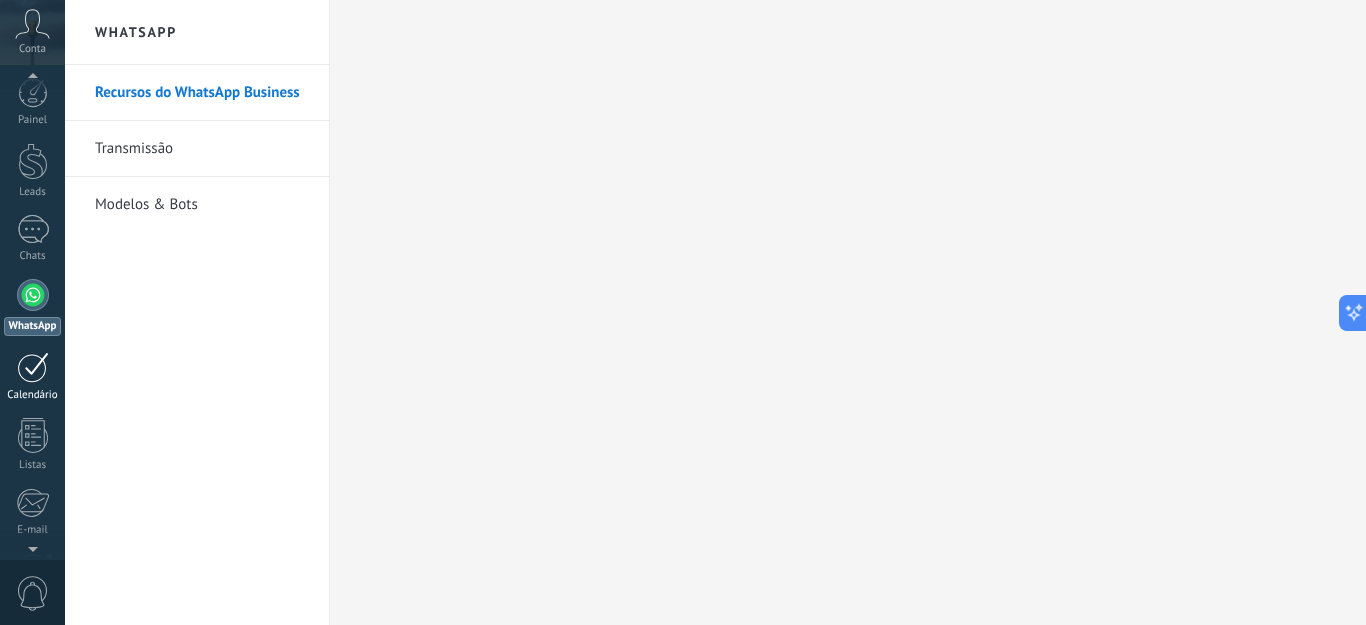 scroll, scrollTop: 0, scrollLeft: 0, axis: both 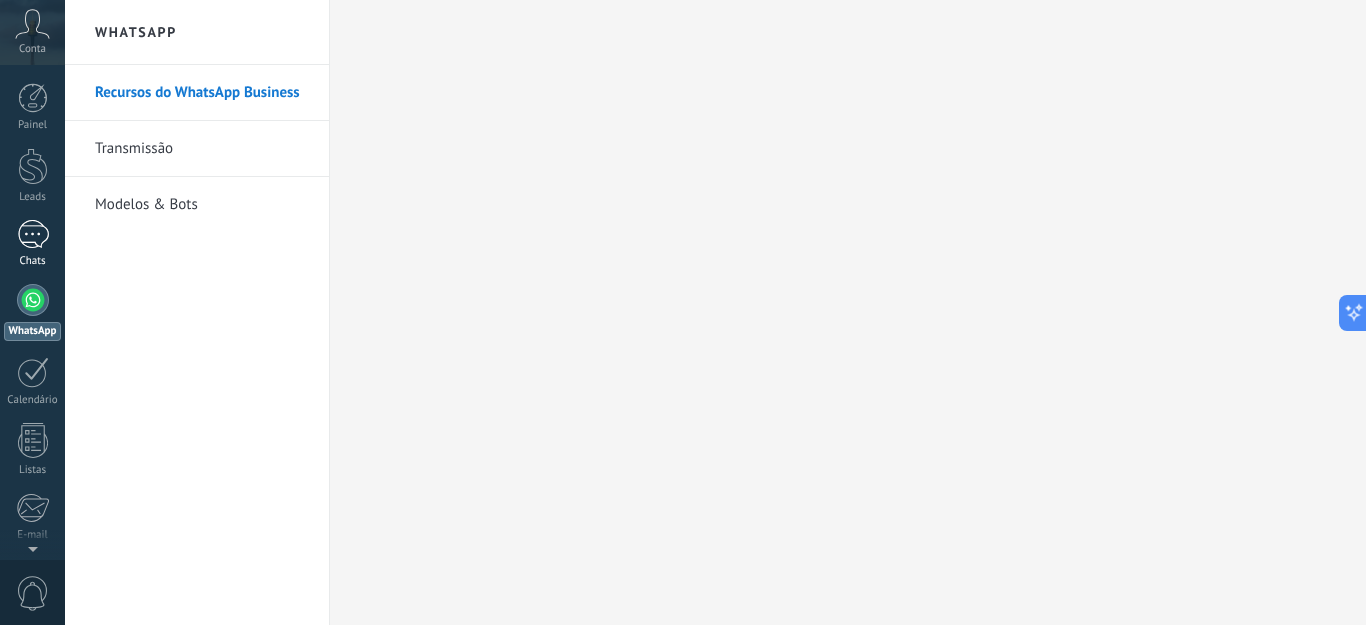 click at bounding box center (33, 234) 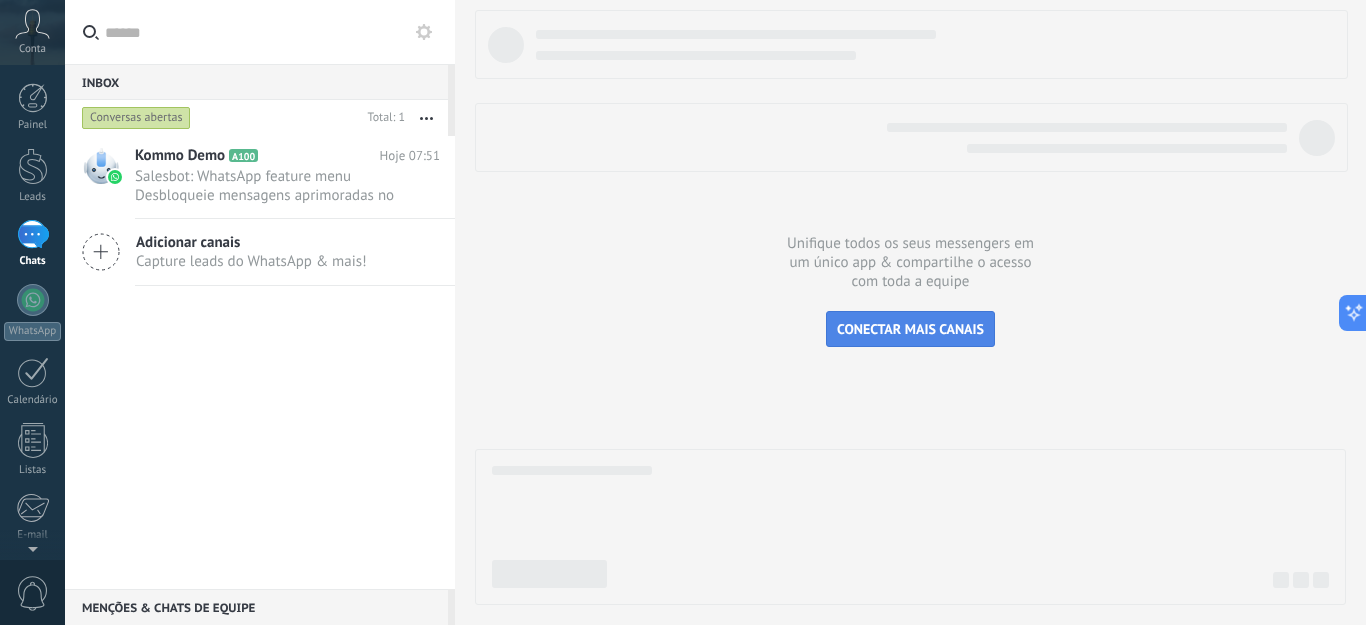 click on "CONECTAR MAIS CANAIS" at bounding box center [910, 329] 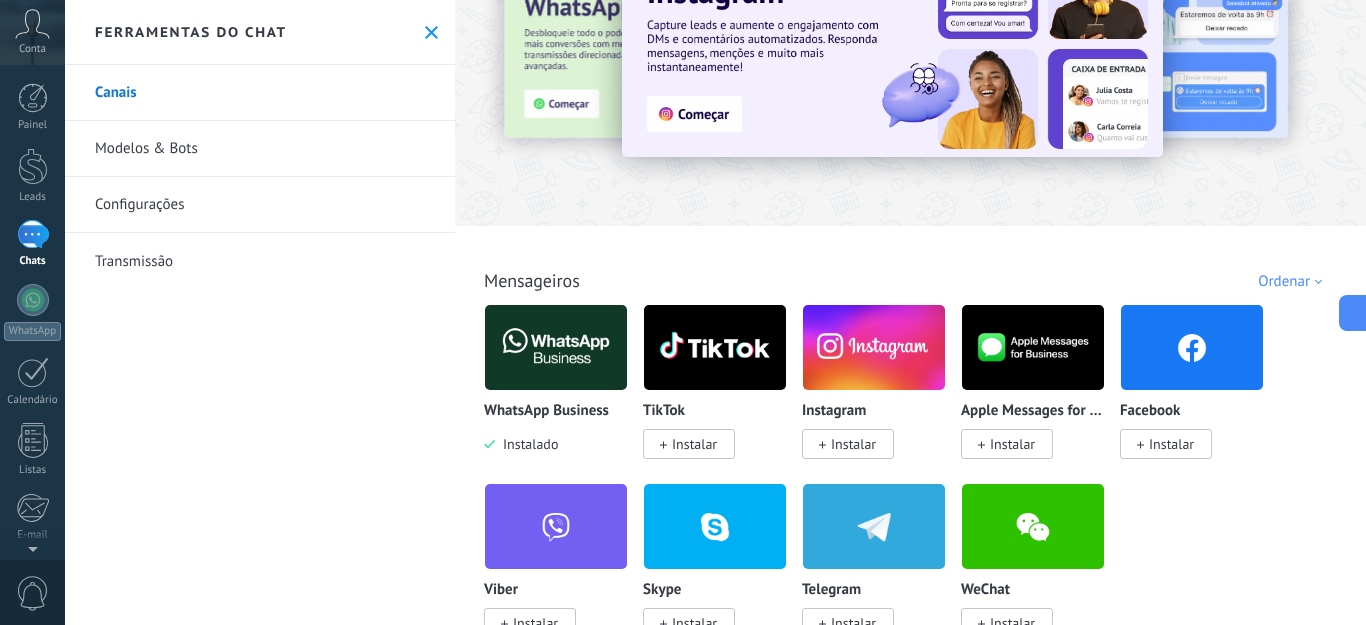 scroll, scrollTop: 0, scrollLeft: 0, axis: both 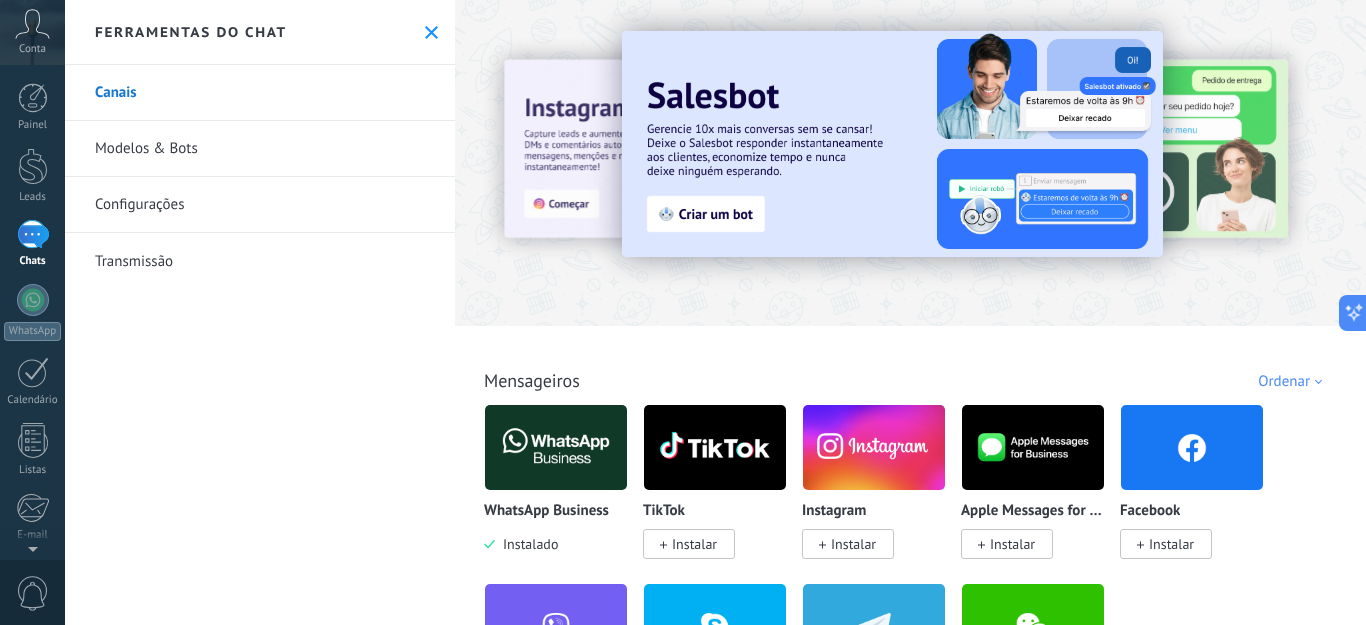 click on "Modelos & Bots" at bounding box center (260, 149) 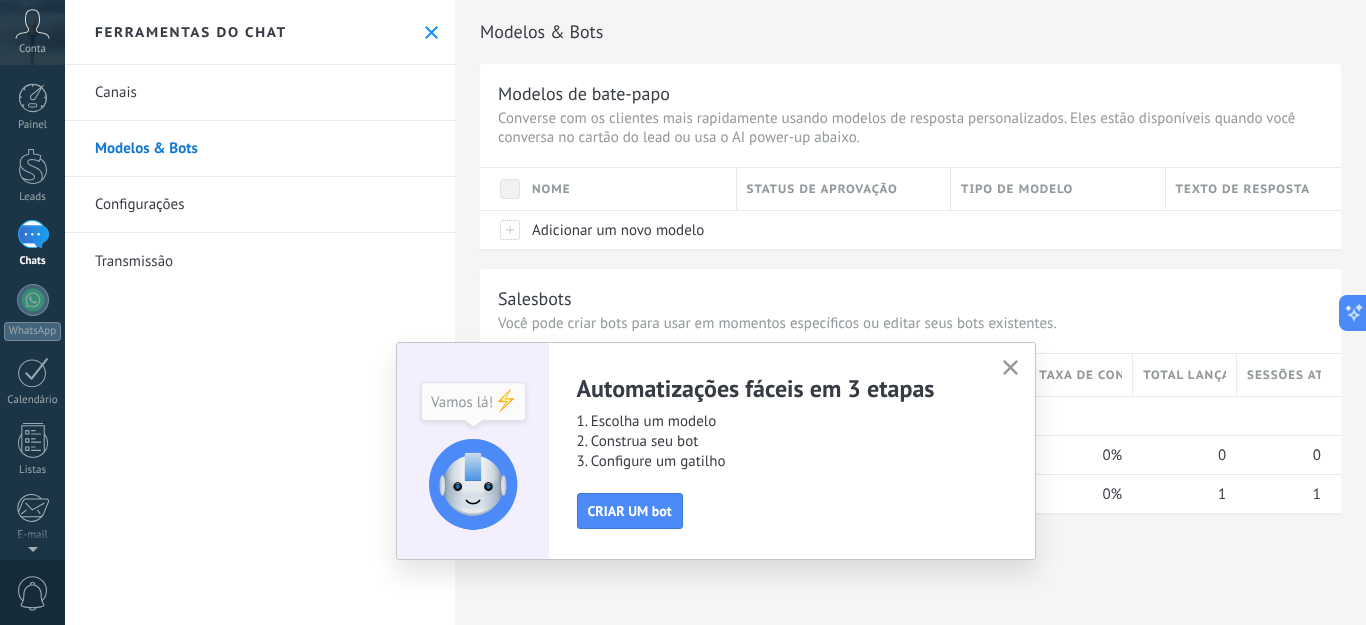 click at bounding box center [1010, 367] 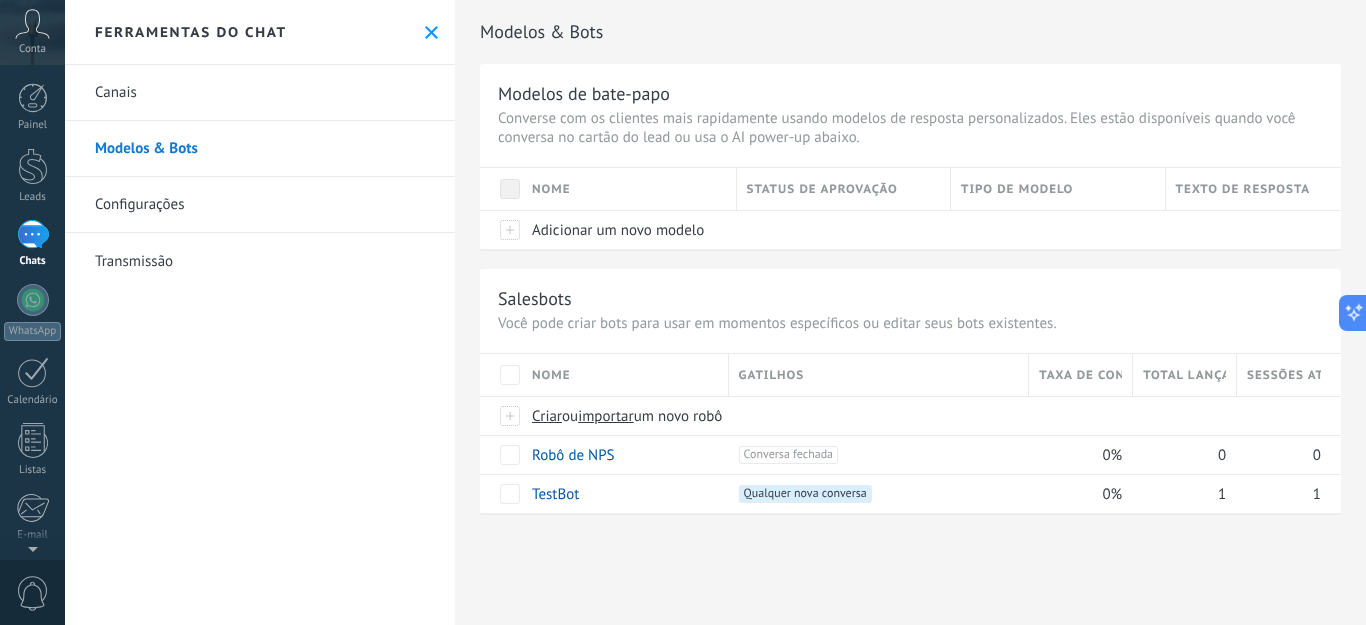 click at bounding box center (33, 234) 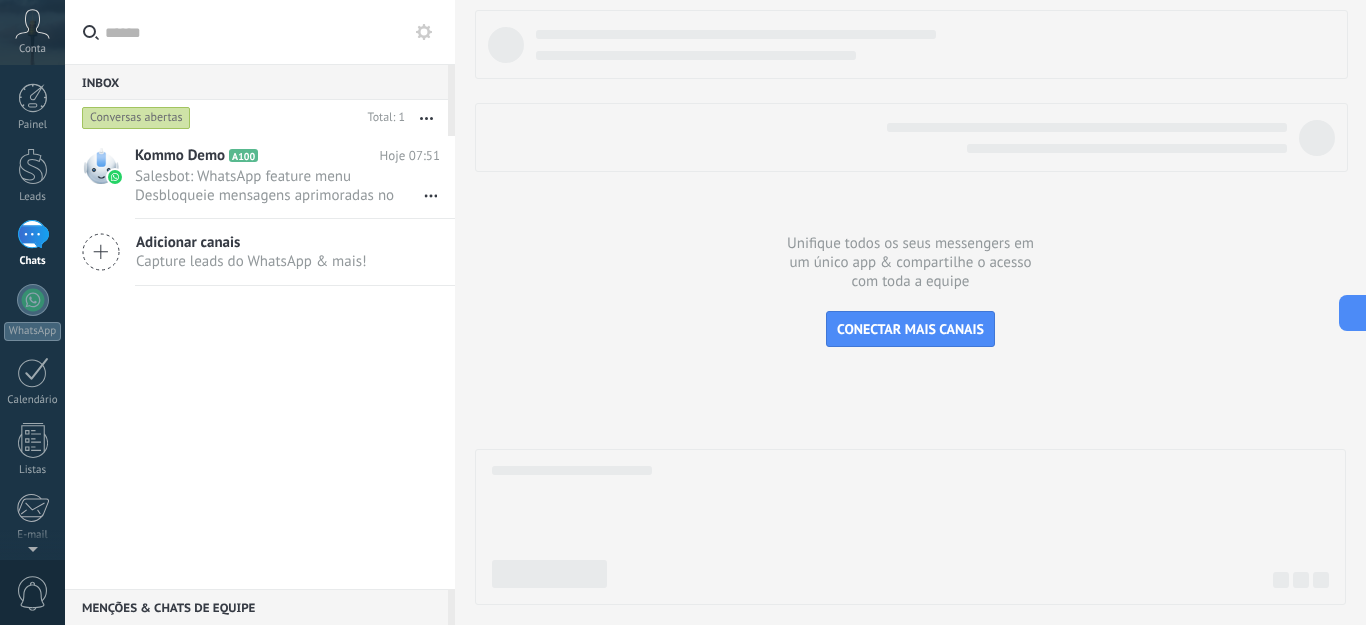 click on "Conversas abertas" at bounding box center [136, 118] 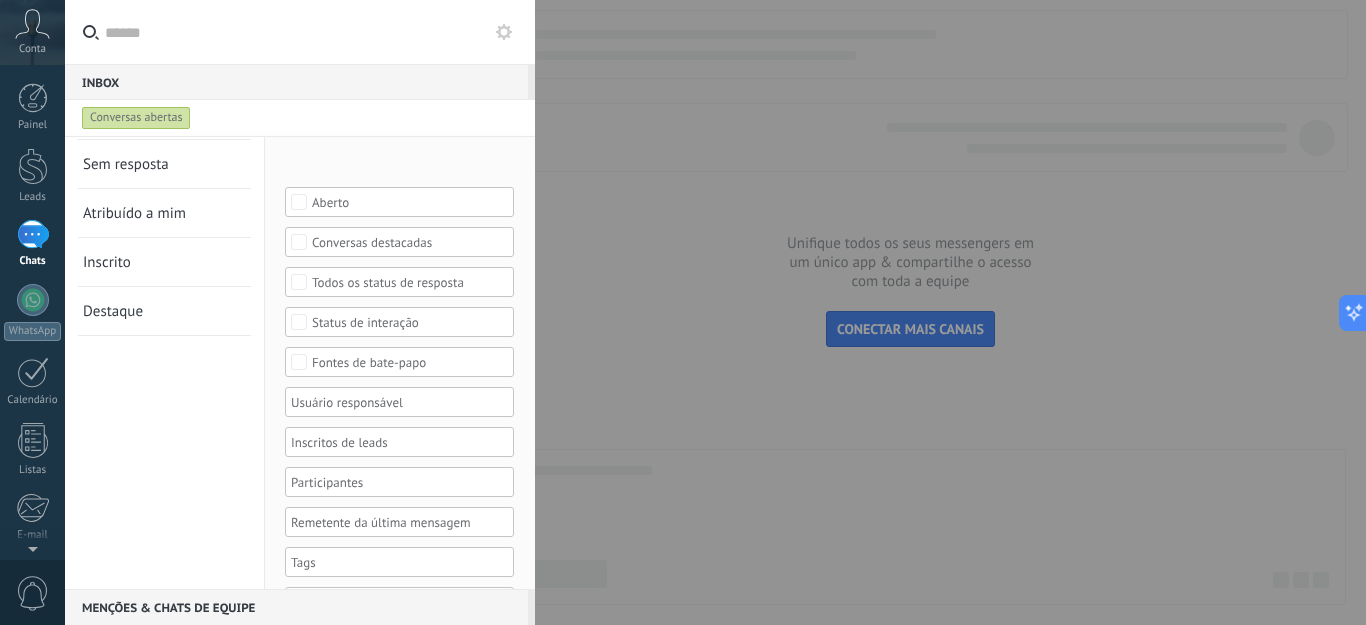 scroll, scrollTop: 0, scrollLeft: 0, axis: both 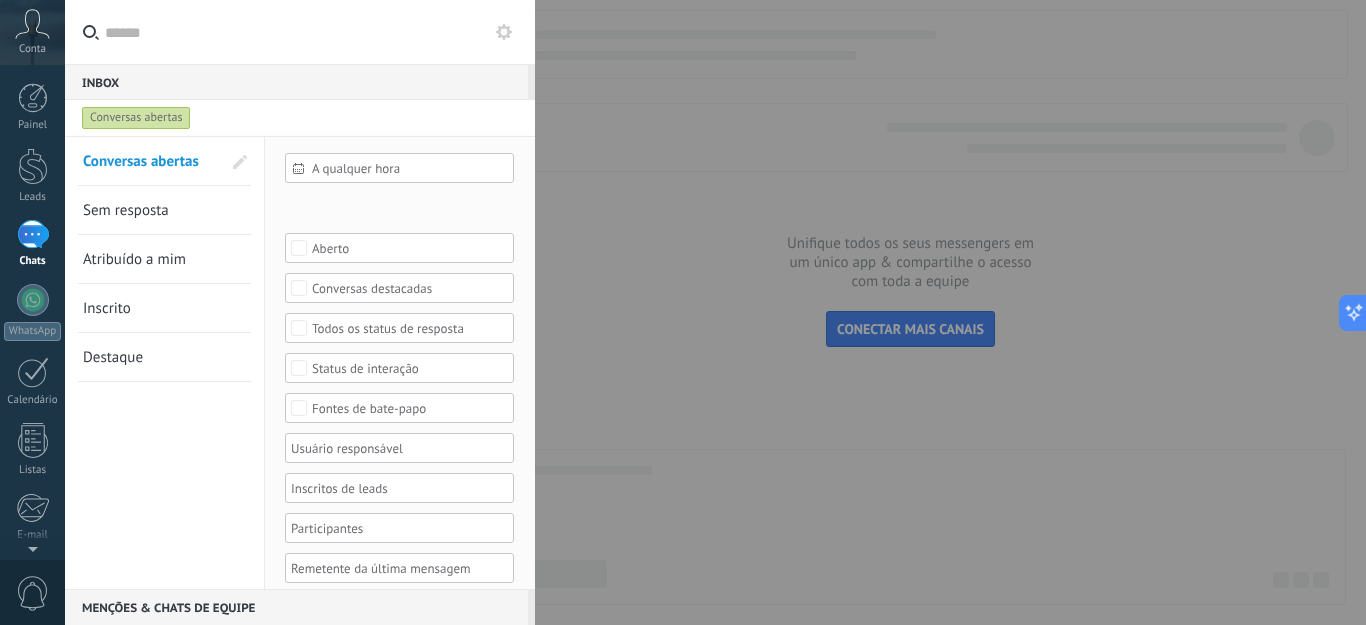 drag, startPoint x: 424, startPoint y: 73, endPoint x: 193, endPoint y: 121, distance: 235.93431 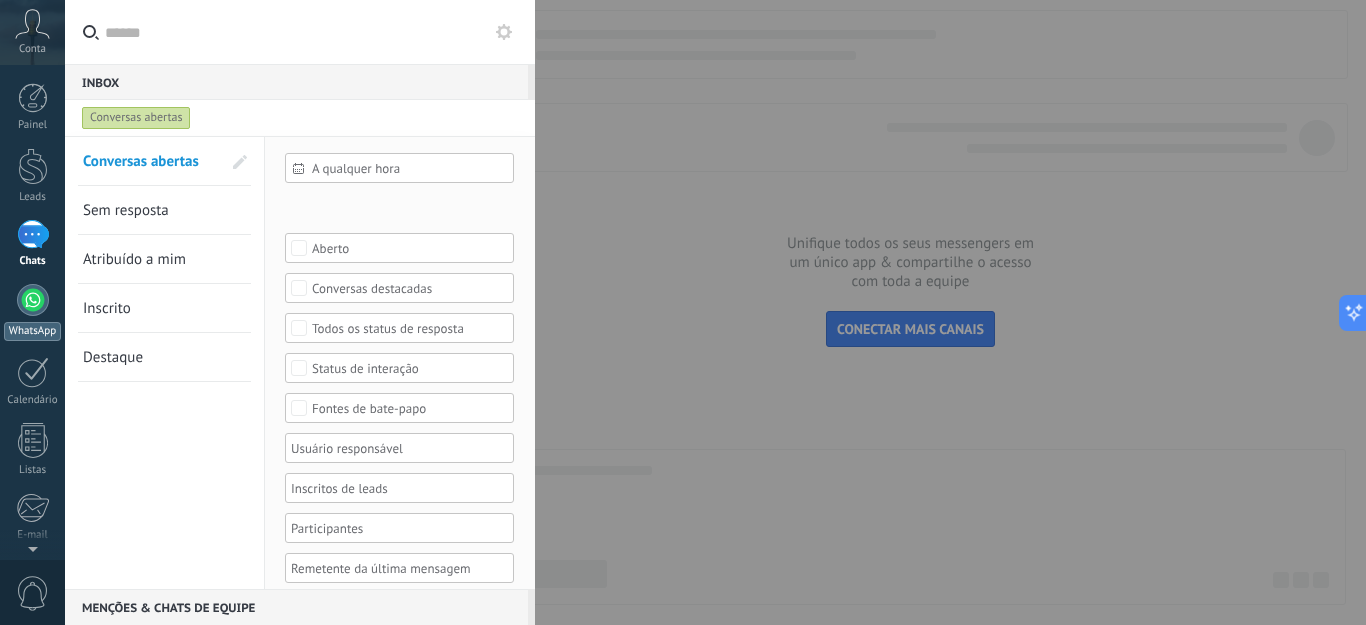 click at bounding box center (33, 300) 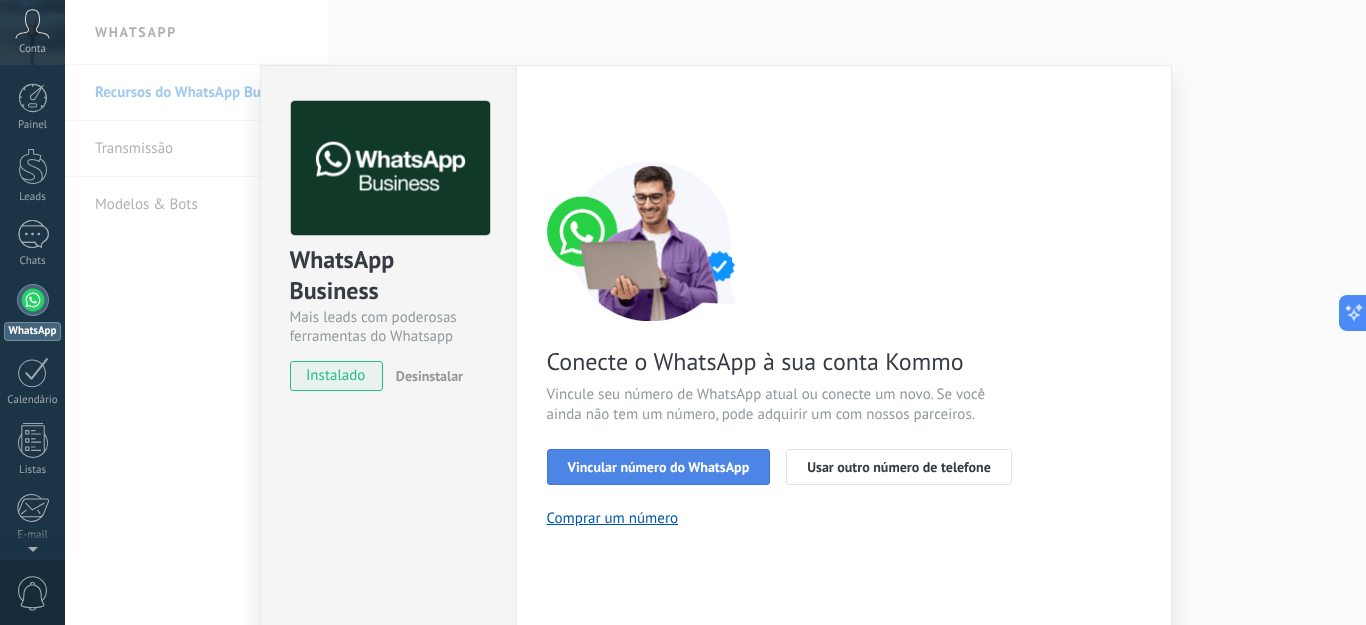 click on "Vincular número do WhatsApp" at bounding box center [659, 467] 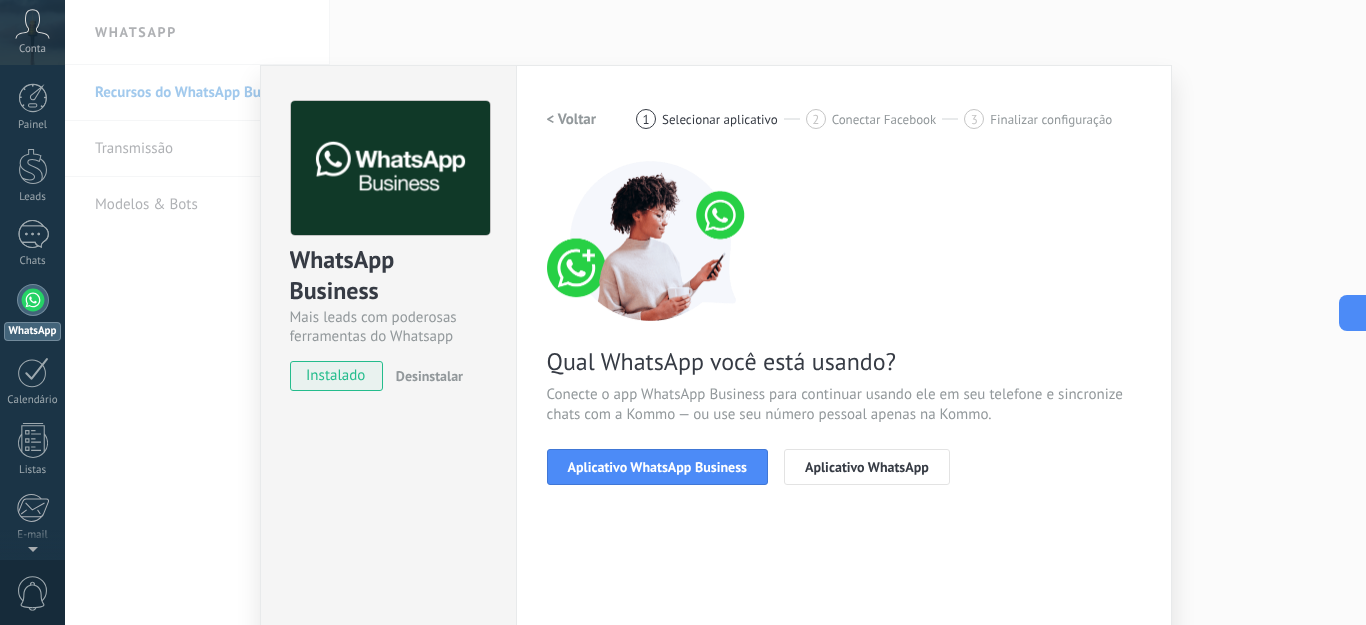 click on "Aplicativo WhatsApp Business" at bounding box center (657, 467) 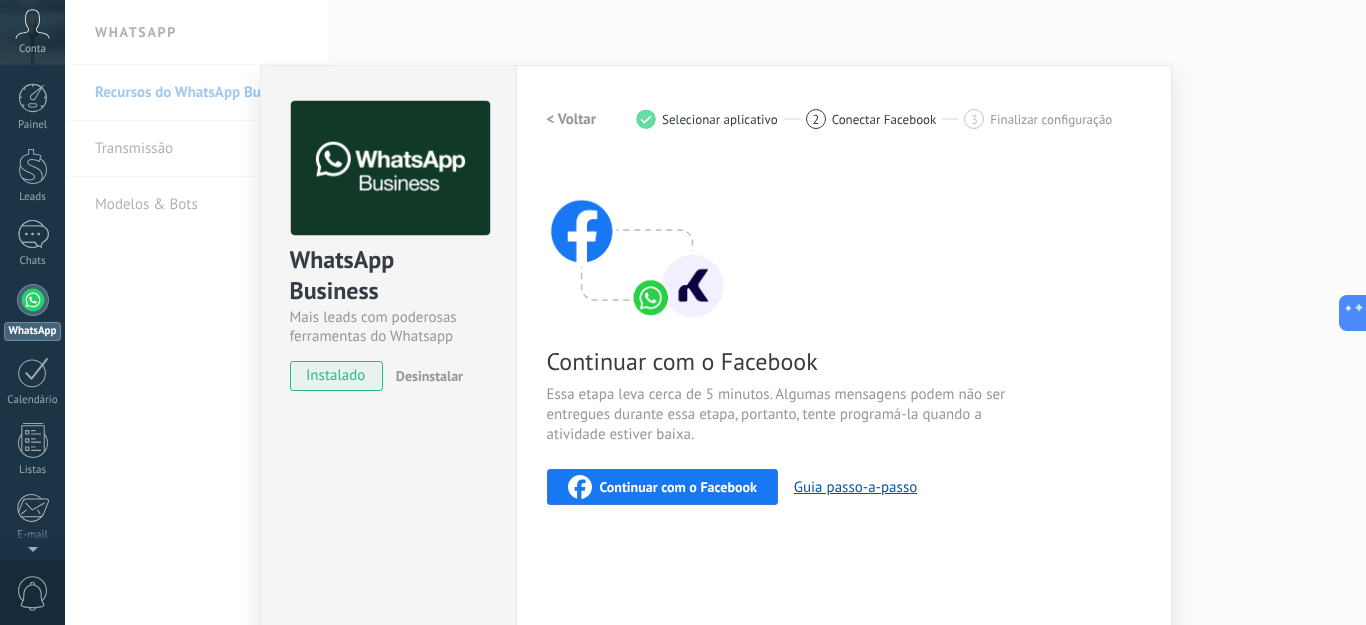 click at bounding box center [33, 300] 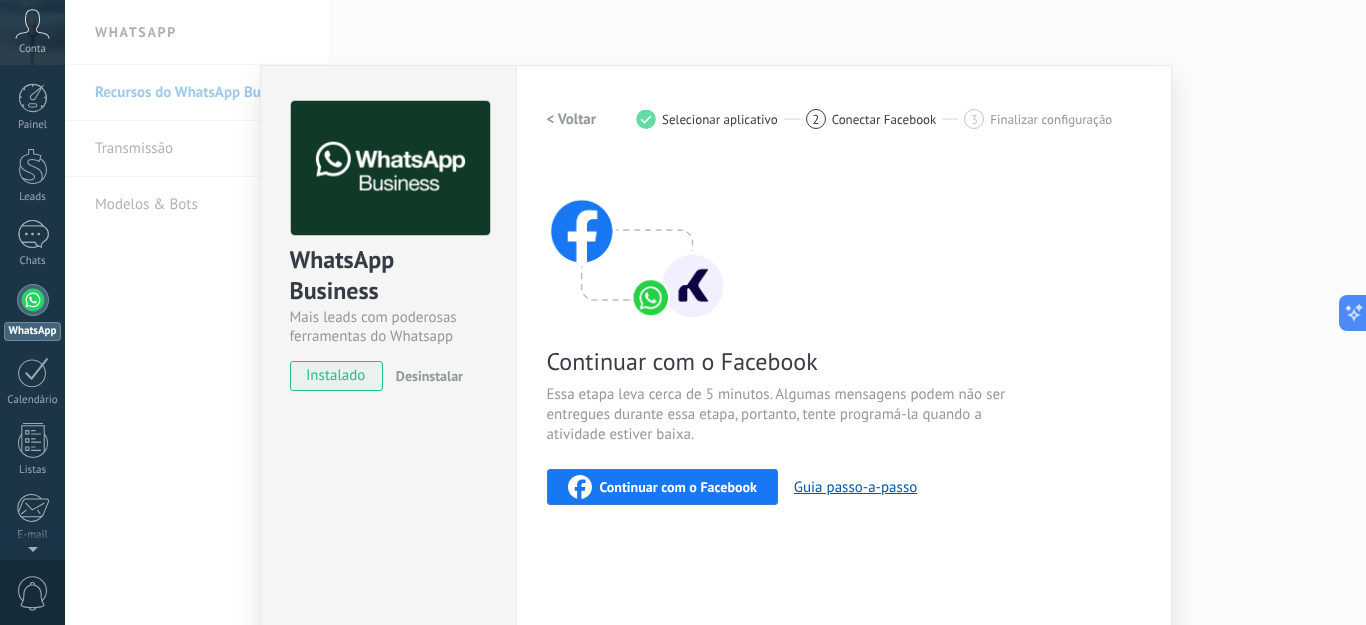 click on "< Voltar" at bounding box center [572, 119] 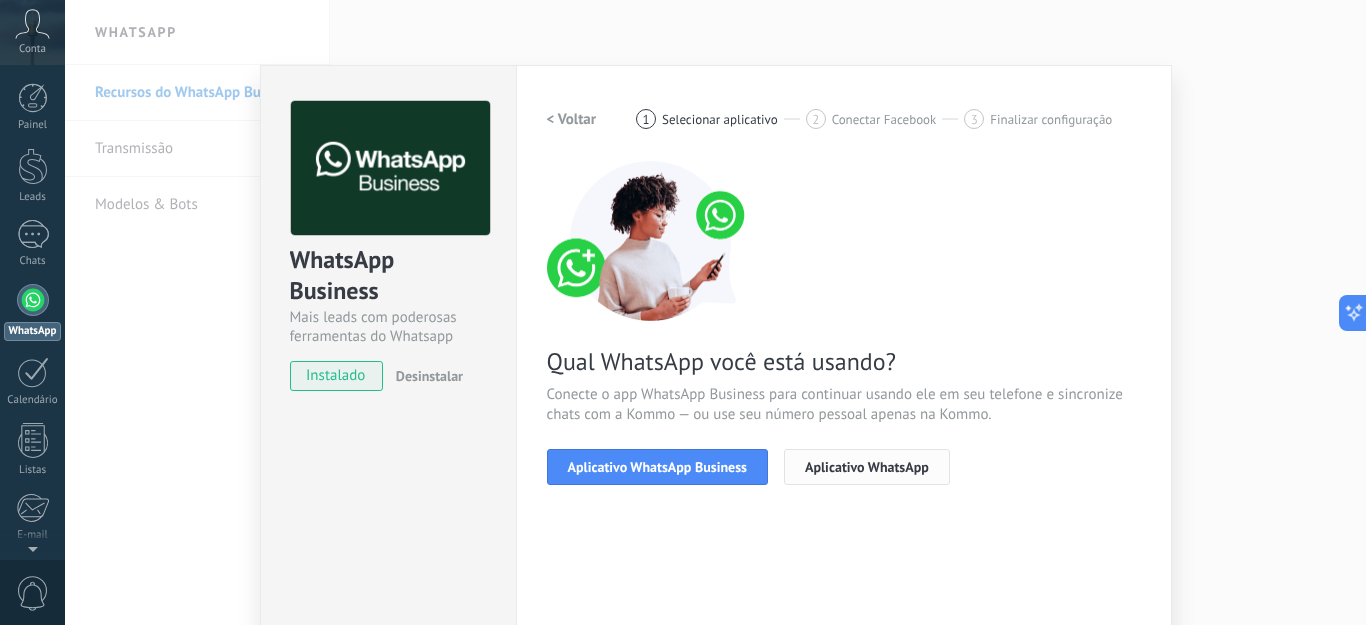 click on "Aplicativo WhatsApp" at bounding box center (867, 467) 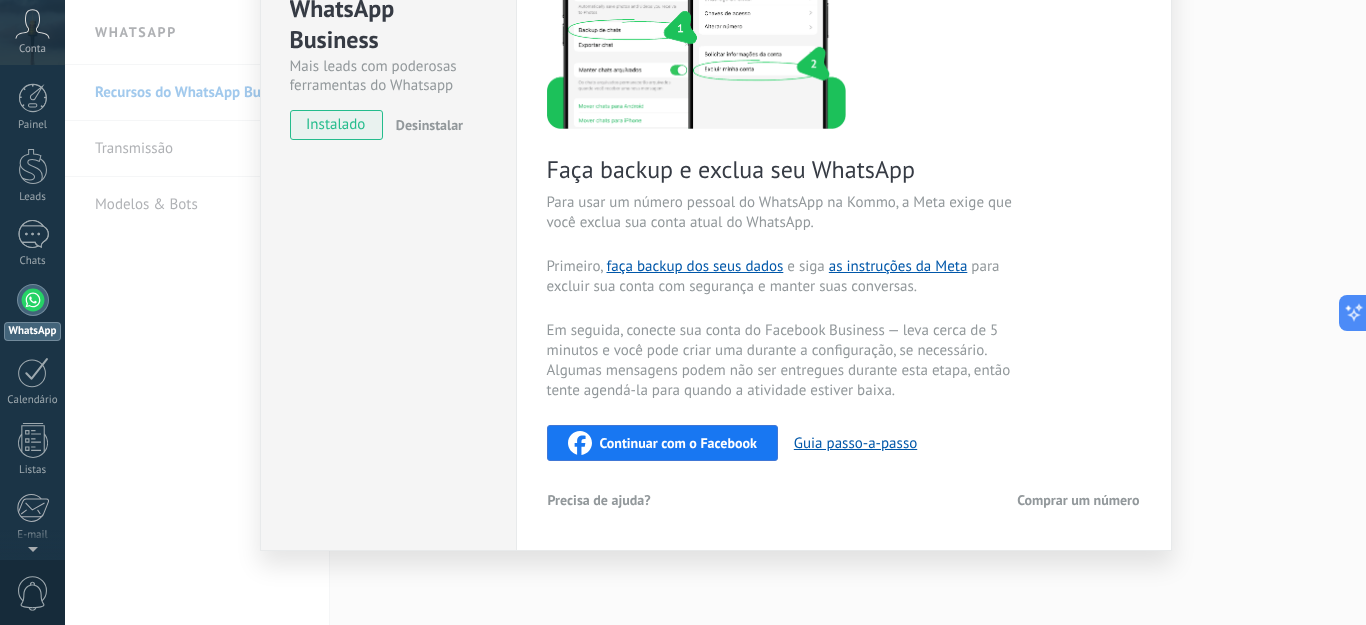 scroll, scrollTop: 0, scrollLeft: 0, axis: both 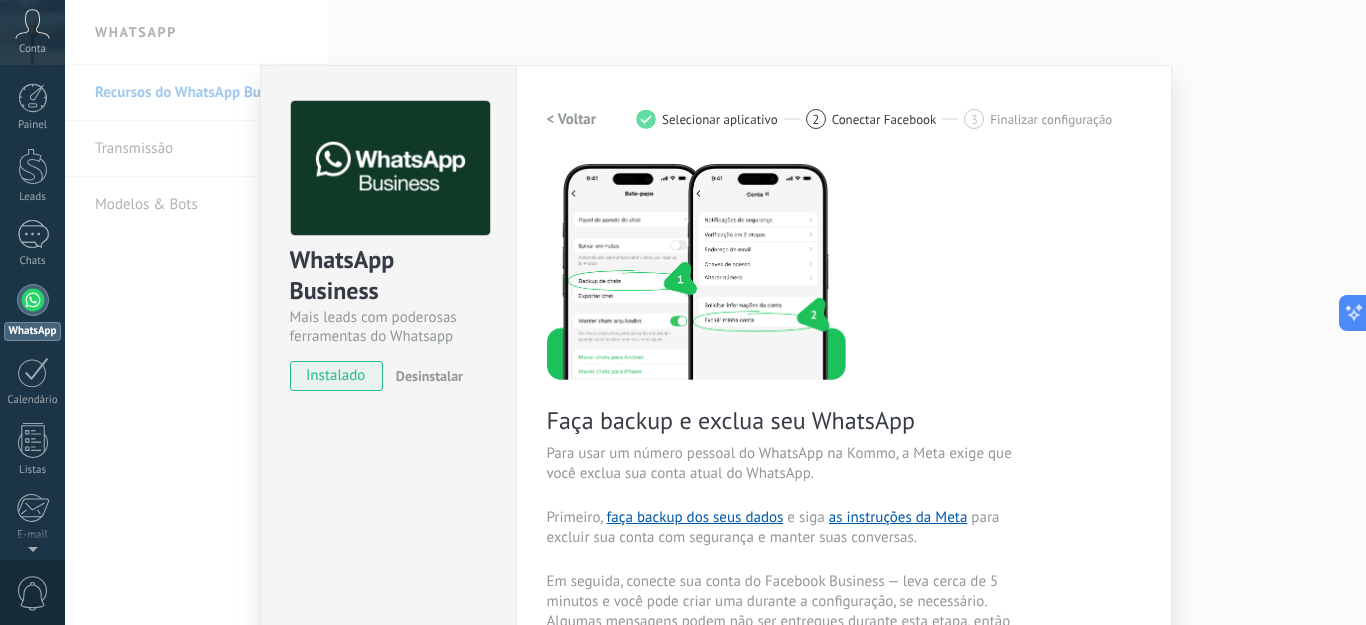 click on "WhatsApp Business Mais leads com poderosas ferramentas do Whatsapp instalado Desinstalar Configurações Autorização Esta aba registra os usuários que permitiram acesso à esta conta. Se você quiser remover a possibilidade de um usuário de enviar solicitações para a conta em relação a esta integração, você pode revogar o acesso. Se o acesso de todos os usuários for revogado, a integração parará de funcionar. Este app está instalado, mas ninguém concedeu acesso ainda. WhatsApp Cloud API Mais _:  Salvar < Voltar 1 Selecionar aplicativo 2 Conectar Facebook 3 Finalizar configuração Faça backup e exclua seu WhatsApp Para usar um número pessoal do WhatsApp na Kommo, a Meta exige que você exclua sua conta atual do WhatsApp. Primeiro,   faça backup dos seus dados   e siga   as instruções da Meta   para excluir sua conta com segurança e manter suas conversas. Continuar com o Facebook Guia passo-a-passo Precisa de ajuda? Comprar um número" at bounding box center (715, 312) 